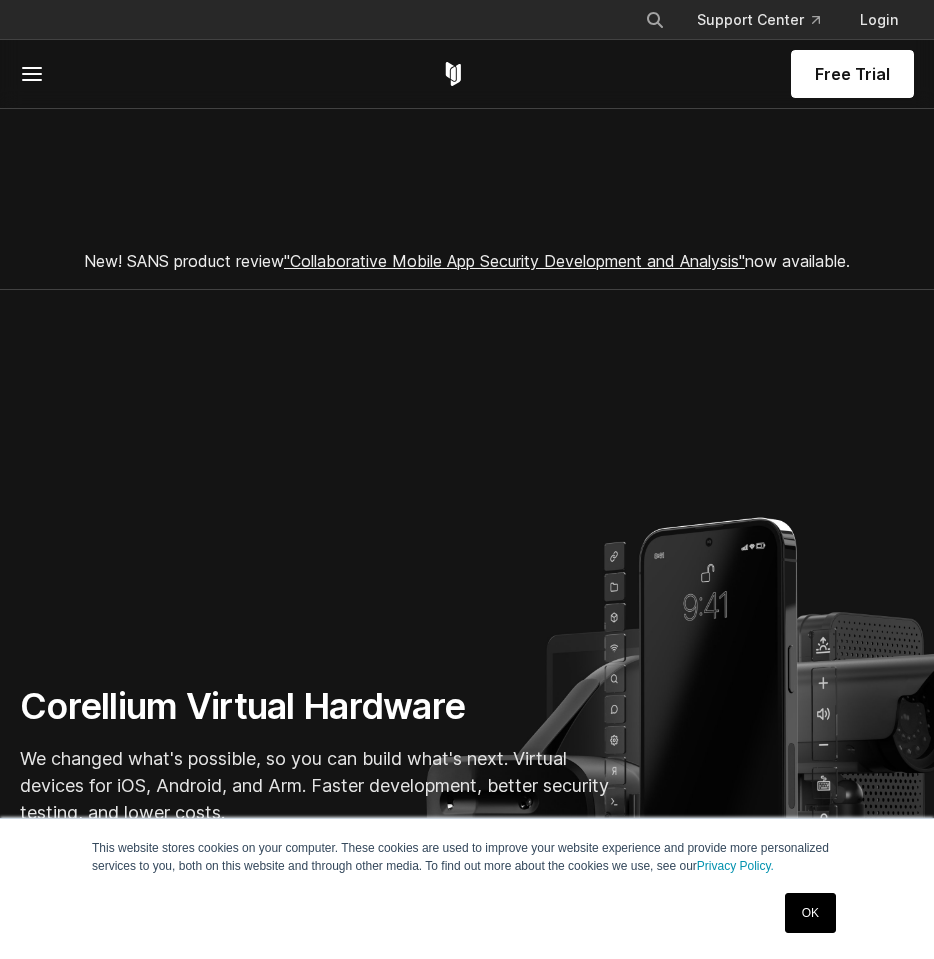 scroll, scrollTop: 0, scrollLeft: 0, axis: both 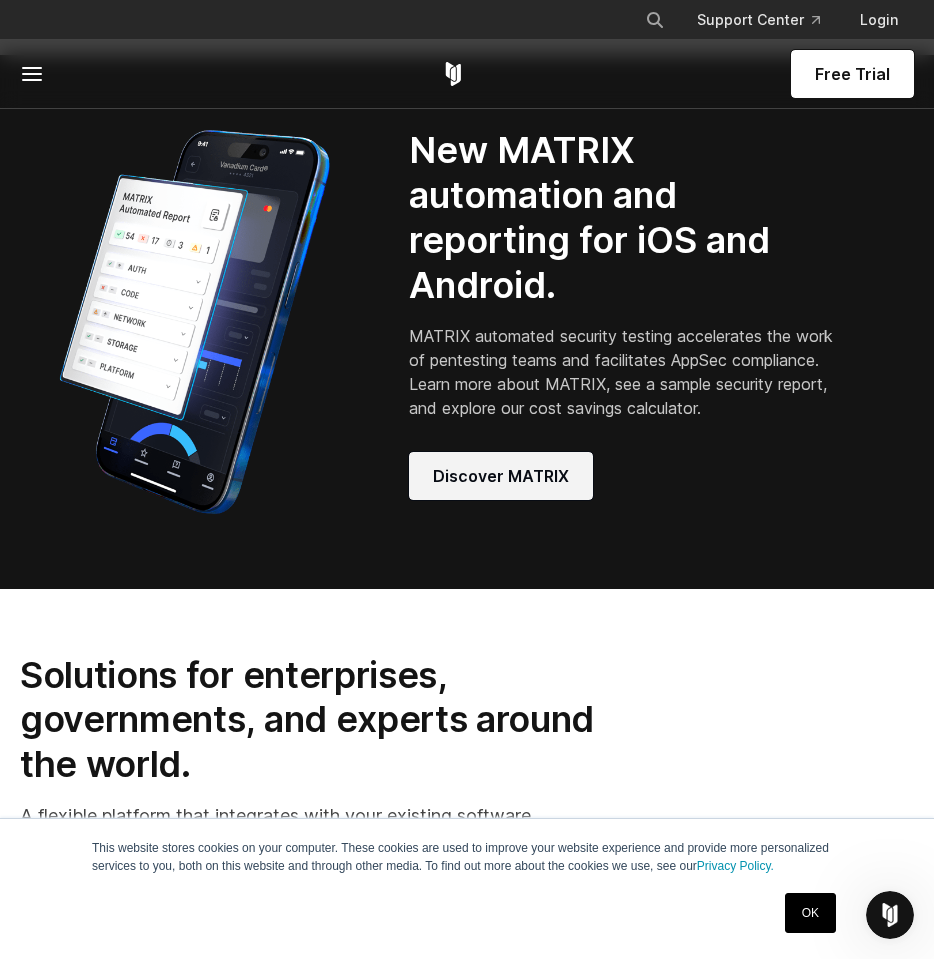 click on "Discover MATRIX" at bounding box center (501, 476) 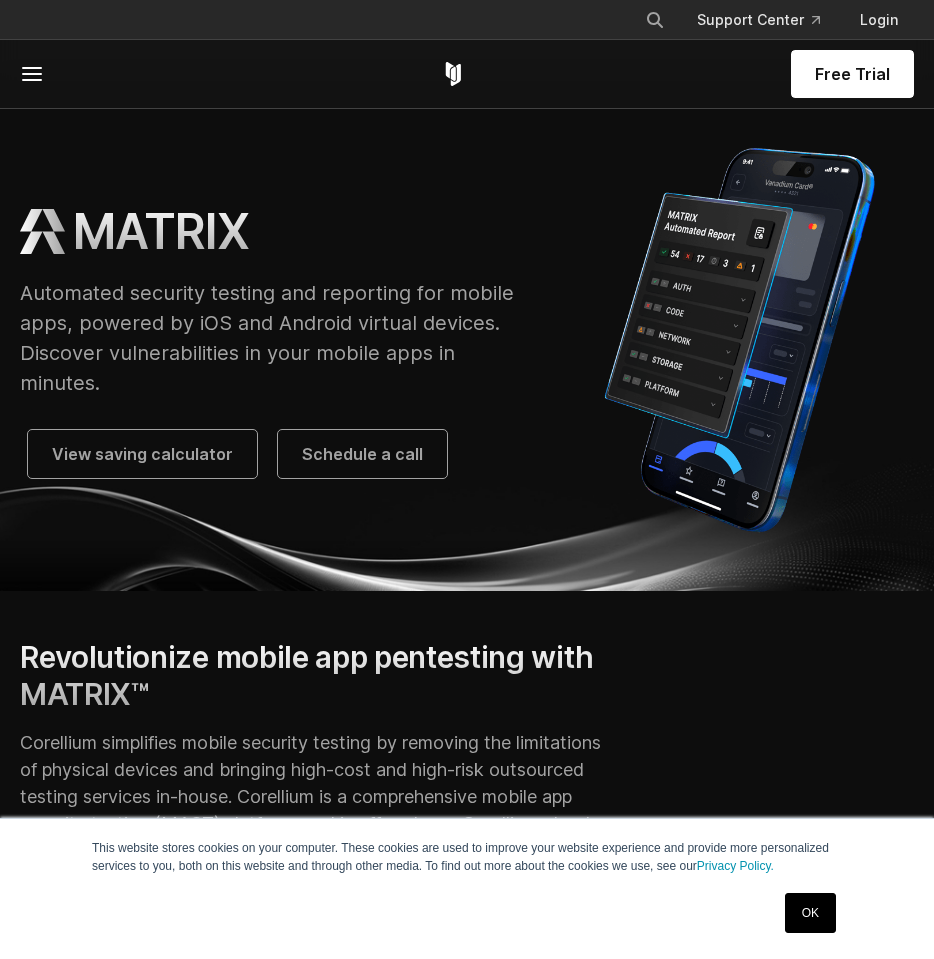 scroll, scrollTop: 0, scrollLeft: 0, axis: both 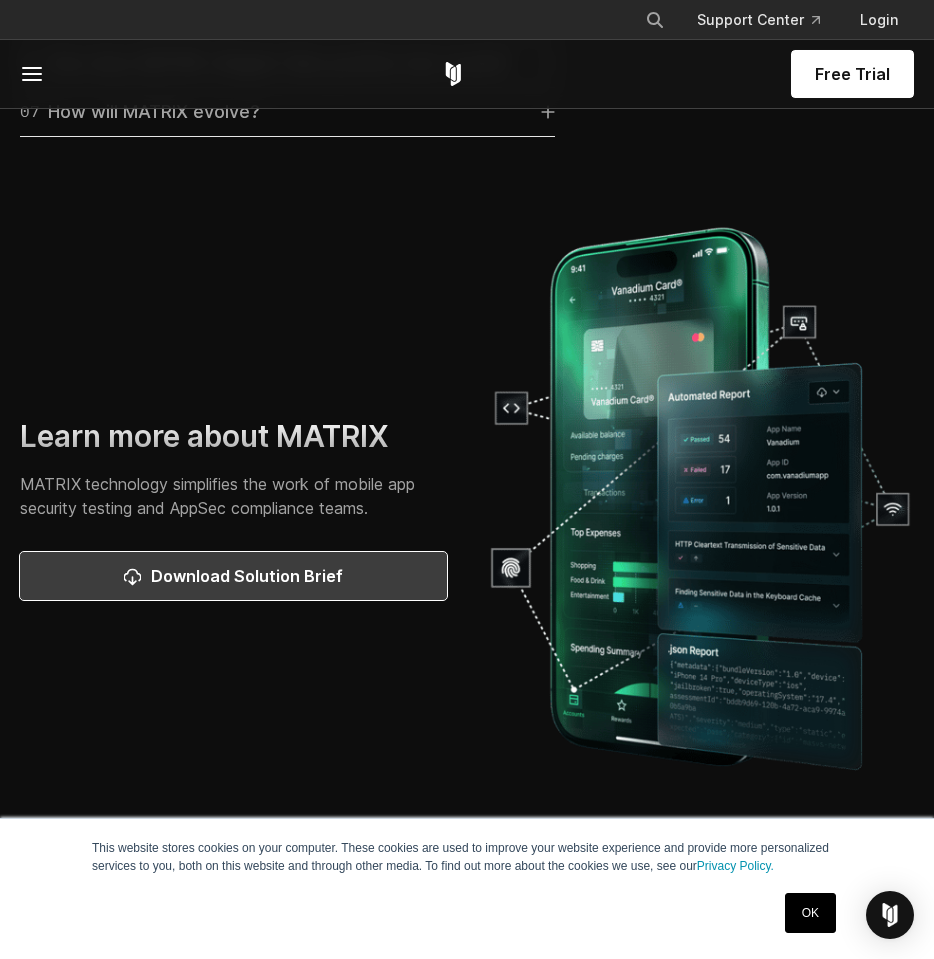 click on "Download Solution Brief" at bounding box center (247, 576) 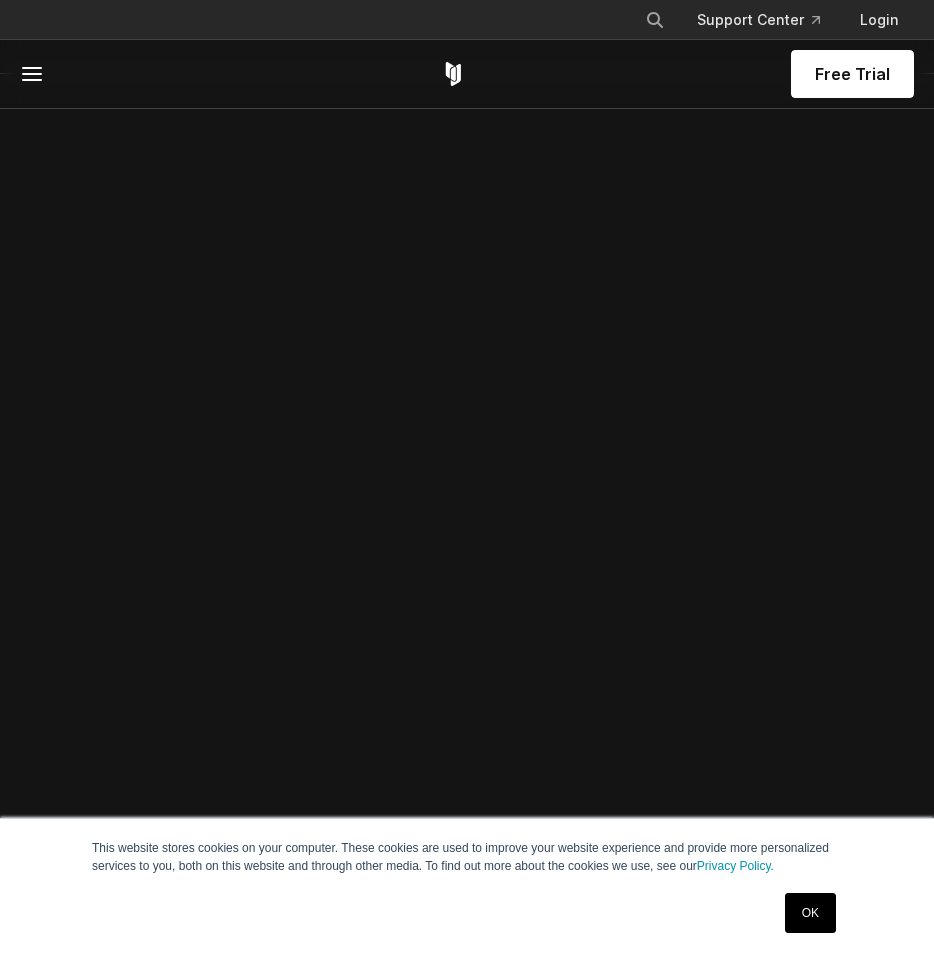 scroll, scrollTop: 0, scrollLeft: 0, axis: both 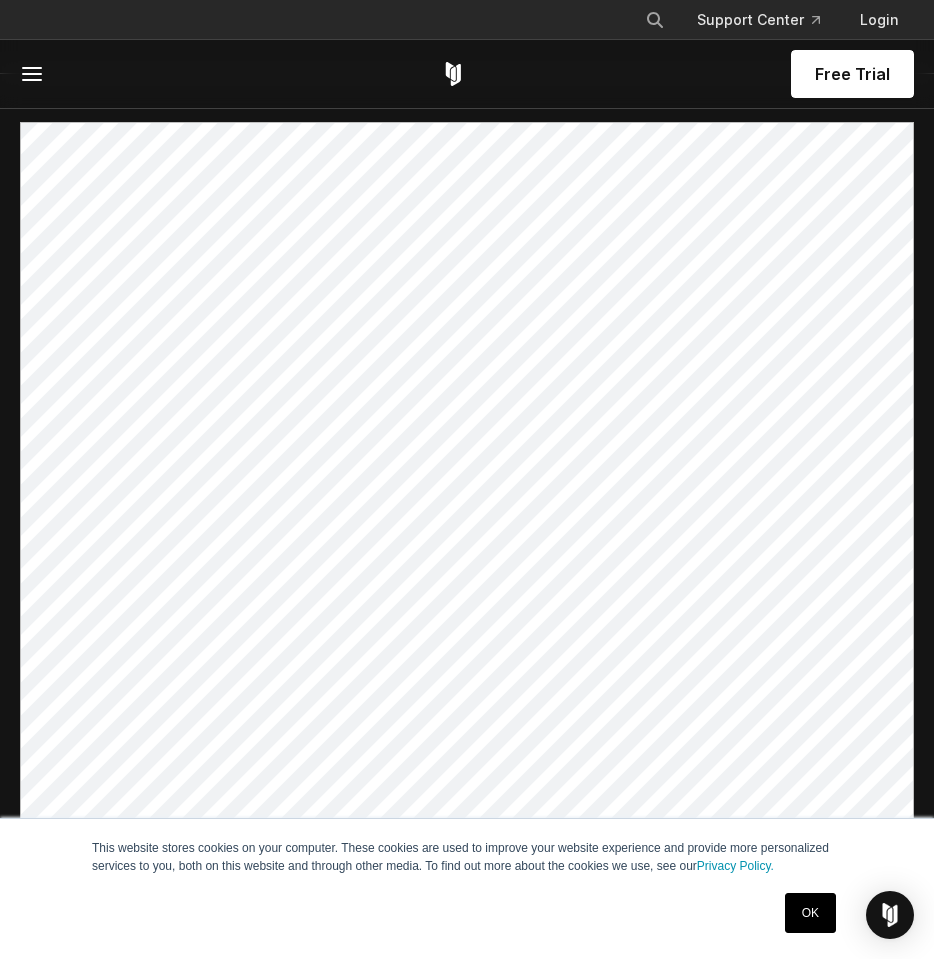 click on "OK" at bounding box center [810, 913] 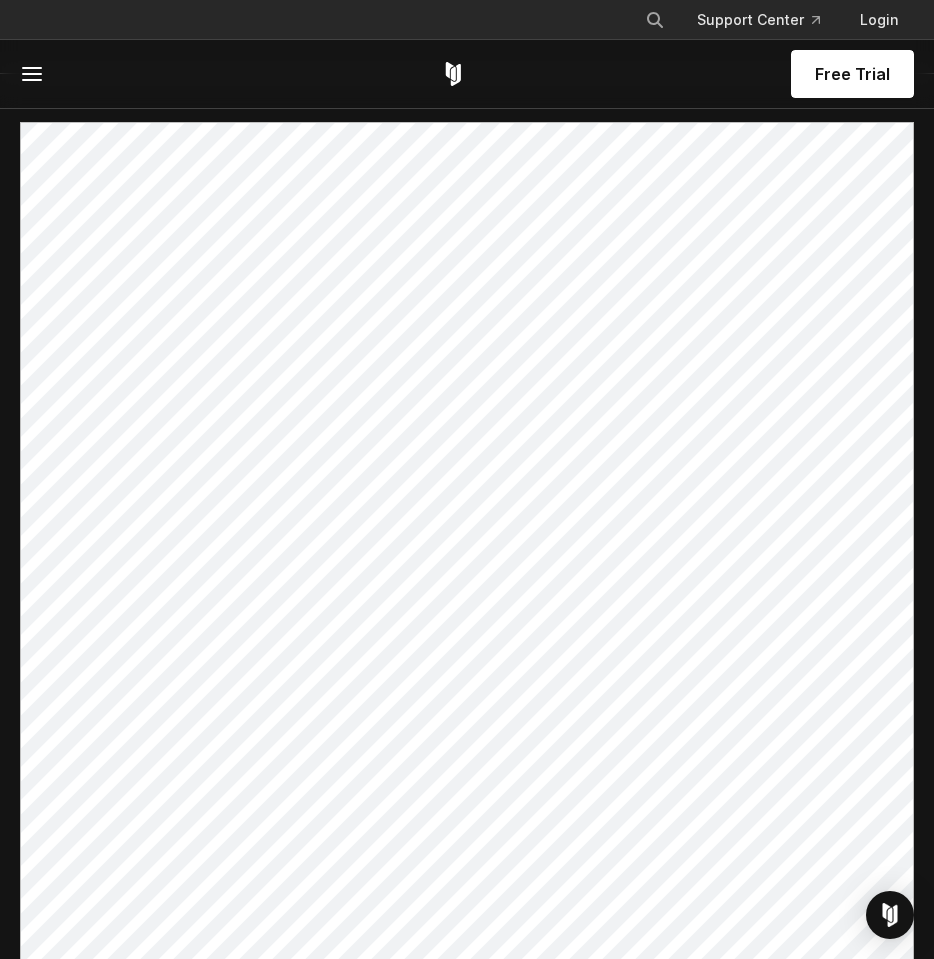 click 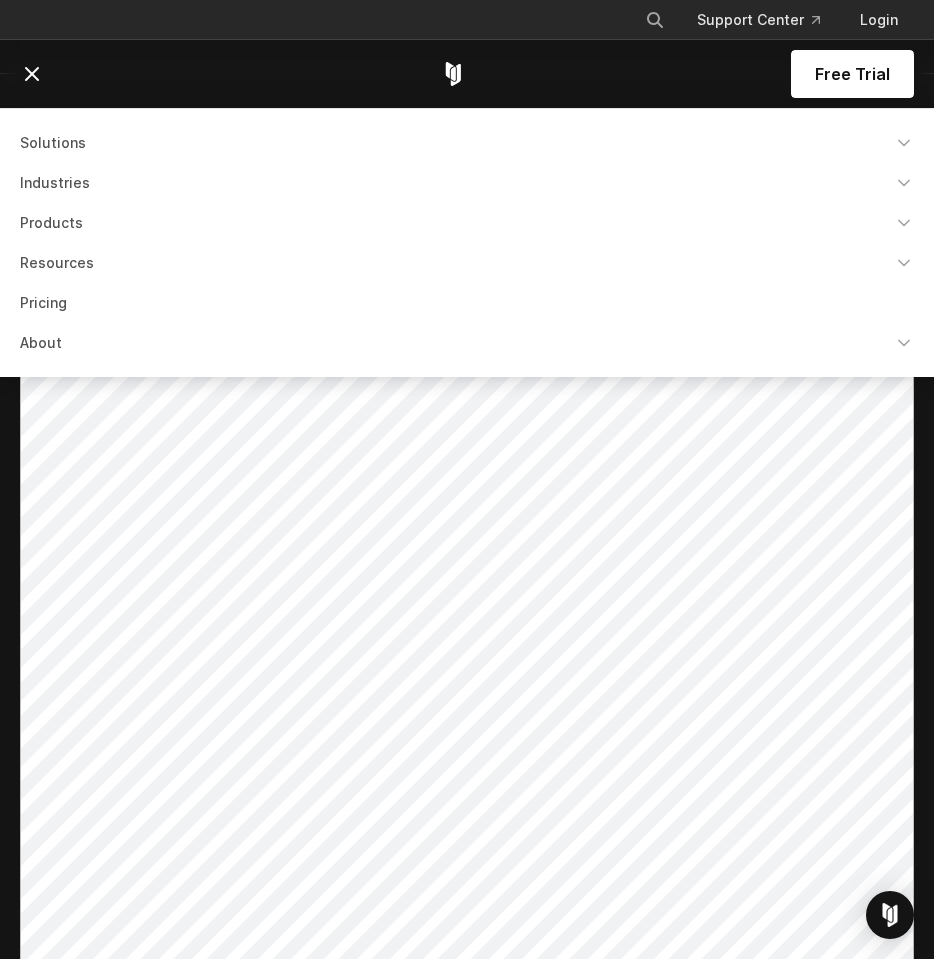 click on "Solutions" at bounding box center (467, 143) 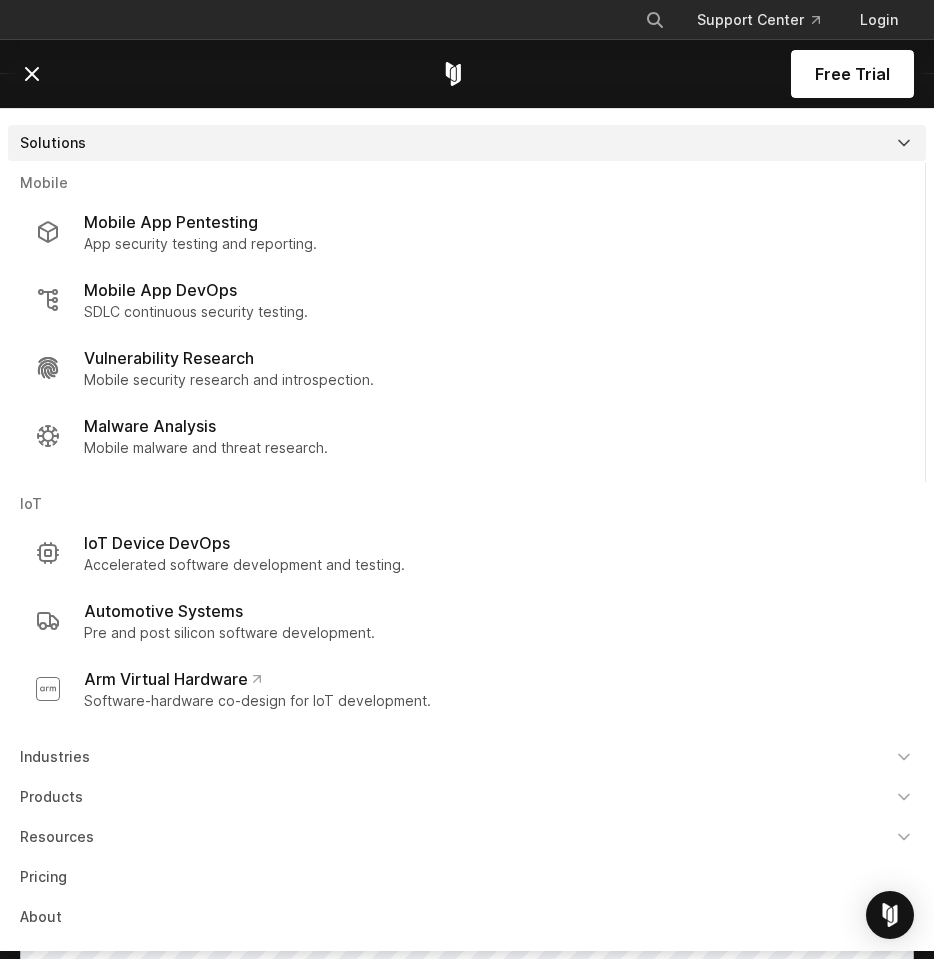 click on "Solutions" at bounding box center (467, 143) 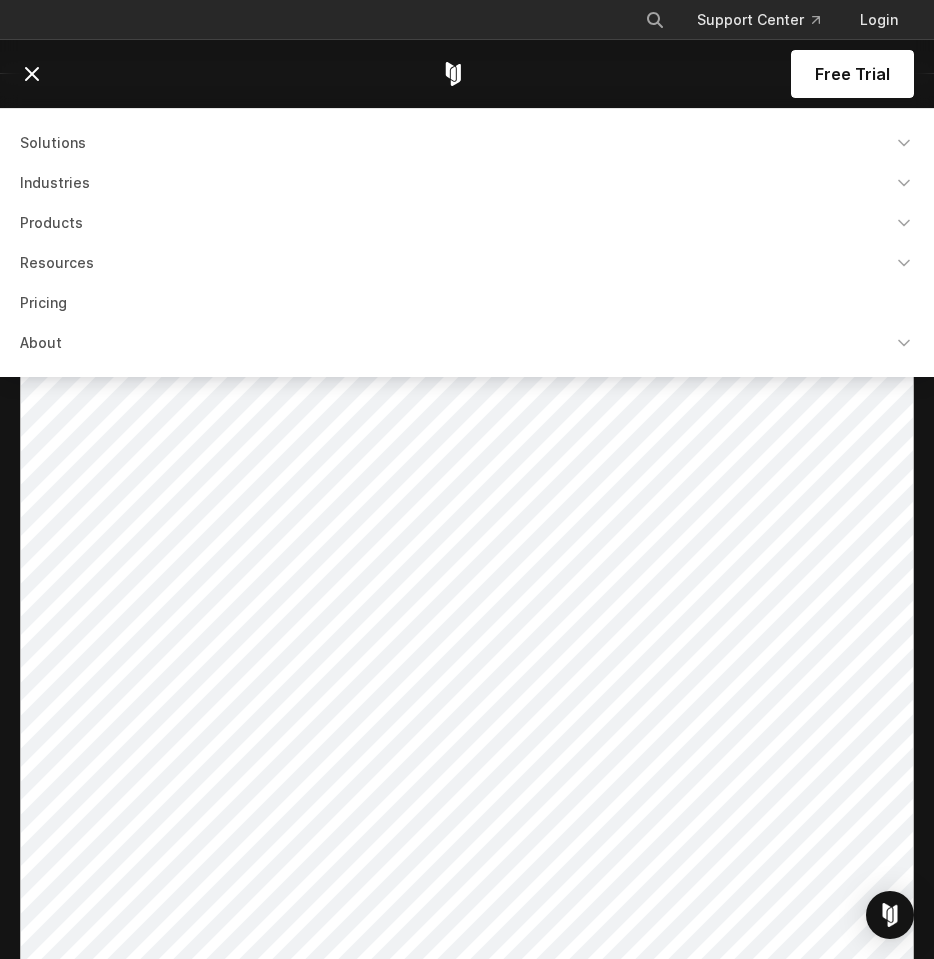click on "Free Trial" at bounding box center [467, 74] 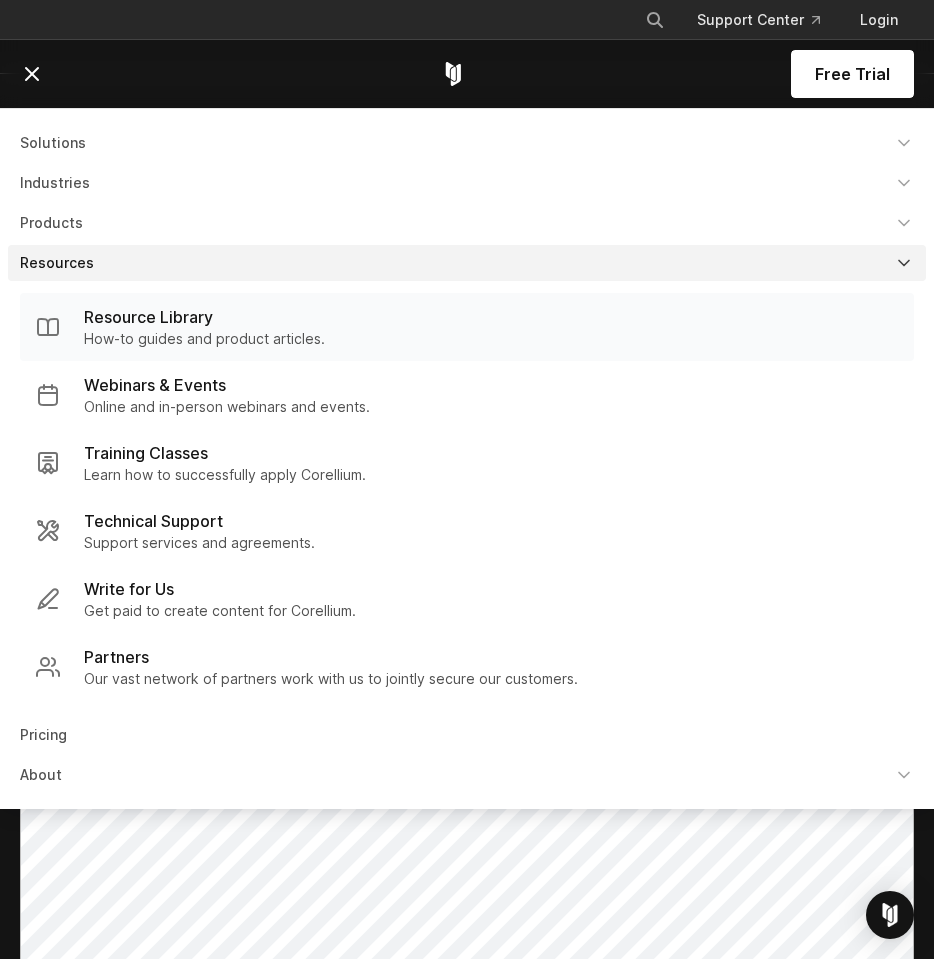 click on "How-to guides and product articles." at bounding box center [204, 339] 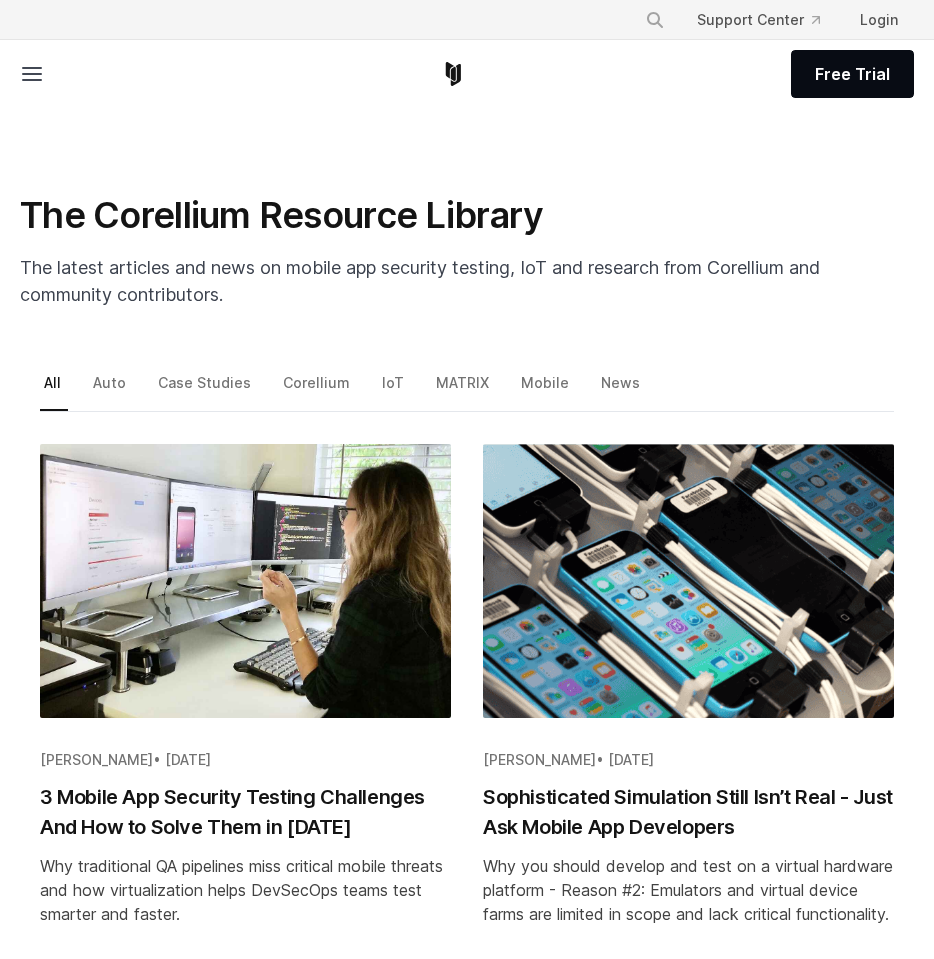 scroll, scrollTop: 0, scrollLeft: 0, axis: both 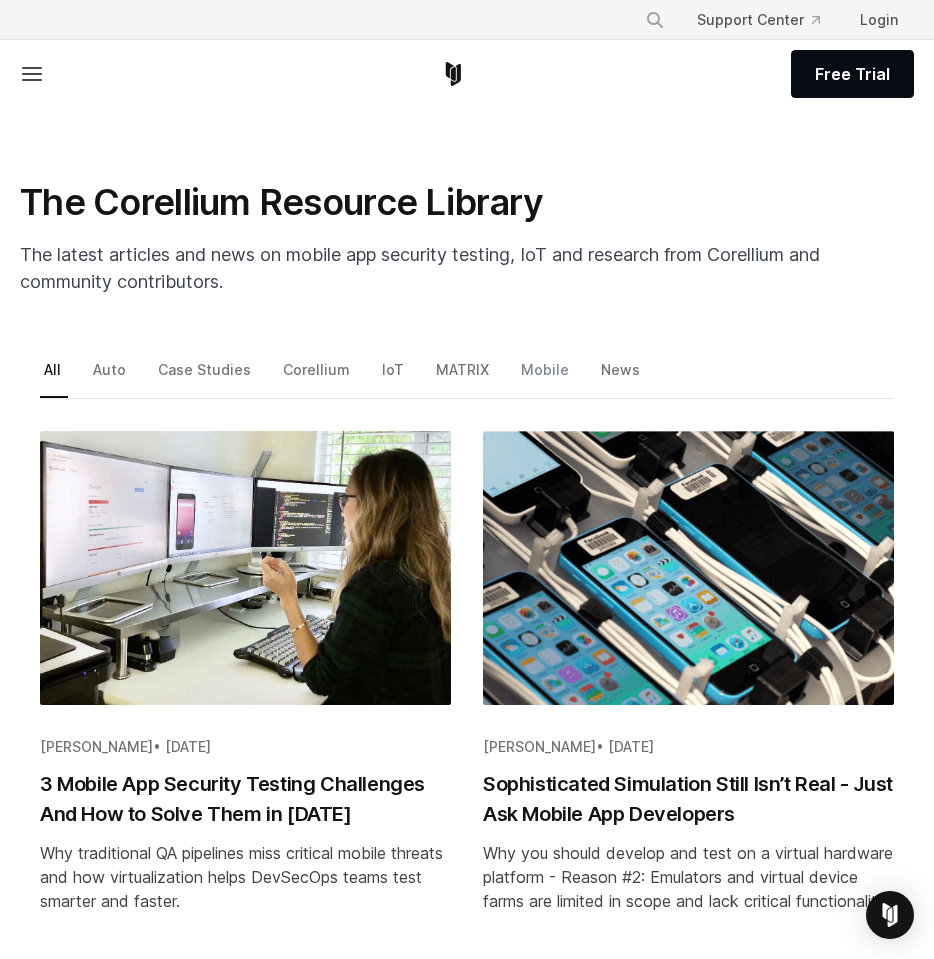 click on "Mobile" at bounding box center [546, 377] 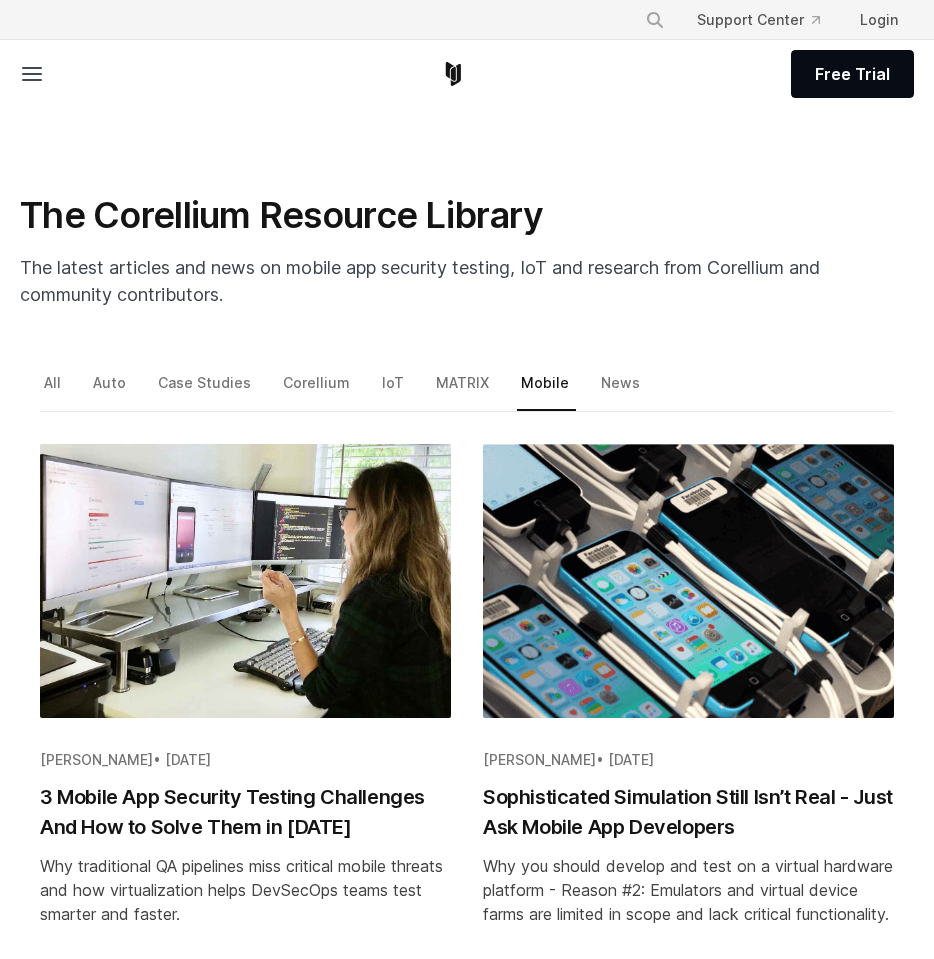 scroll, scrollTop: 0, scrollLeft: 0, axis: both 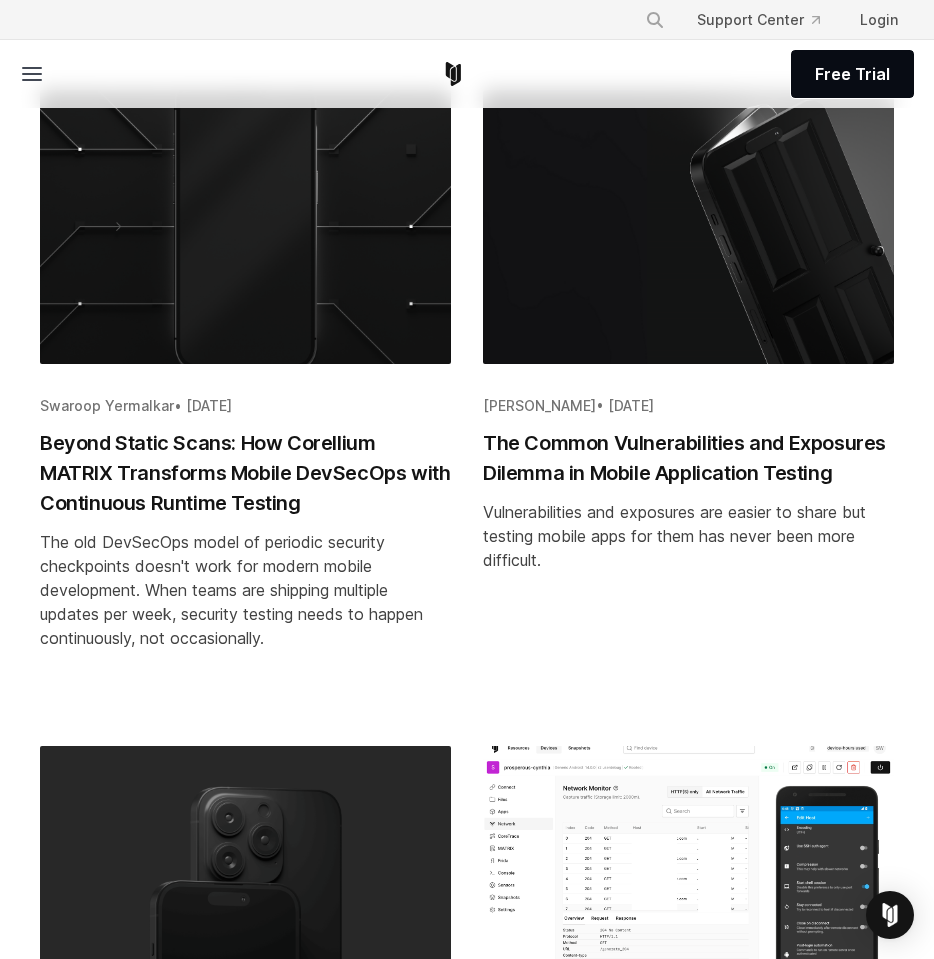 click on "Beth Barach  •
Jun  30, 2025
The Common Vulnerabilities and Exposures Dilemma in Mobile Application Testing
Vulnerabilities and exposures are easier to share but testing mobile apps for them has never been more difficult." at bounding box center (688, 402) 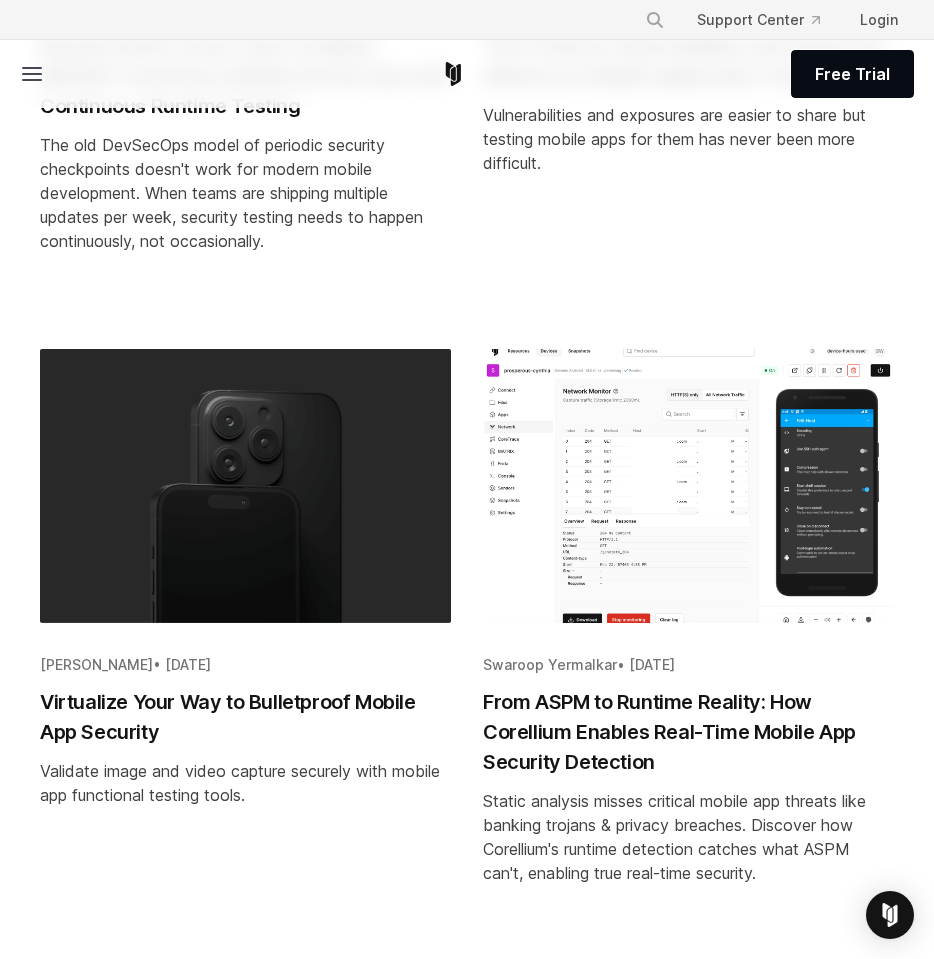 scroll, scrollTop: 1342, scrollLeft: 0, axis: vertical 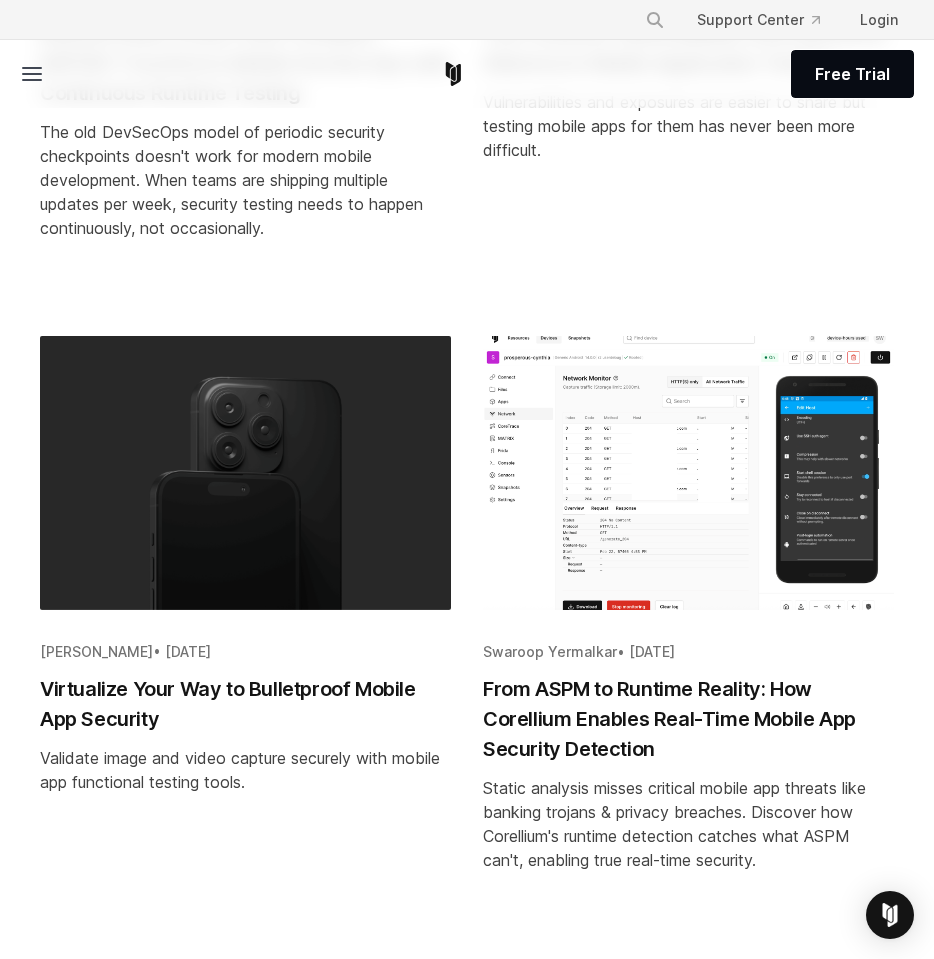 click on "From ASPM to Runtime Reality: How Corellium Enables Real-Time Mobile App Security Detection" at bounding box center [688, 719] 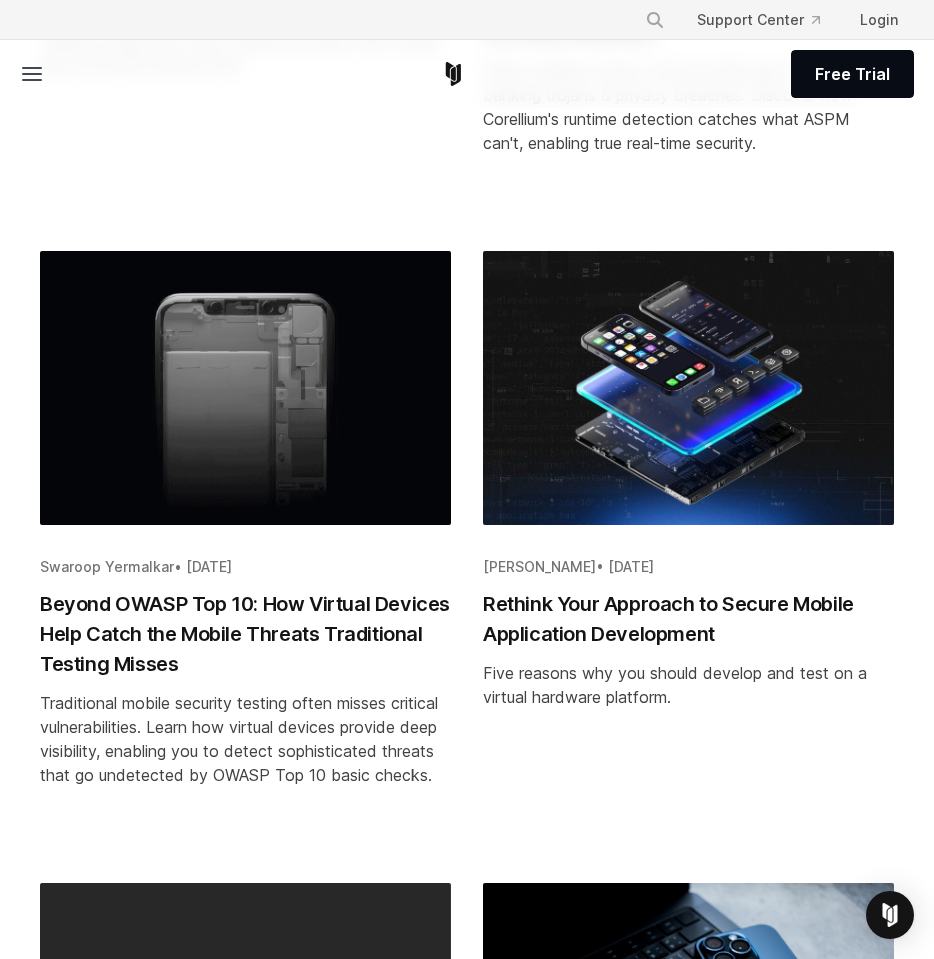 scroll, scrollTop: 2085, scrollLeft: 0, axis: vertical 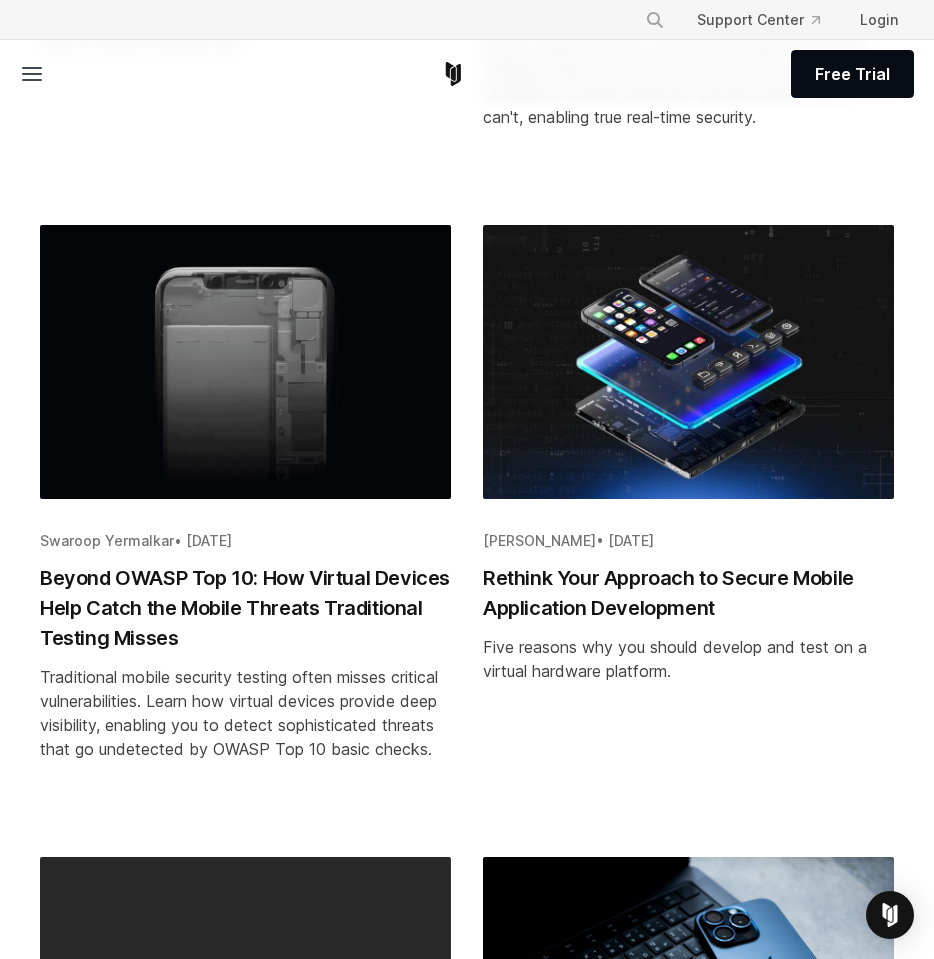 click on "Beyond OWASP Top 10: How Virtual Devices Help Catch the Mobile Threats Traditional Testing Misses" at bounding box center (245, 608) 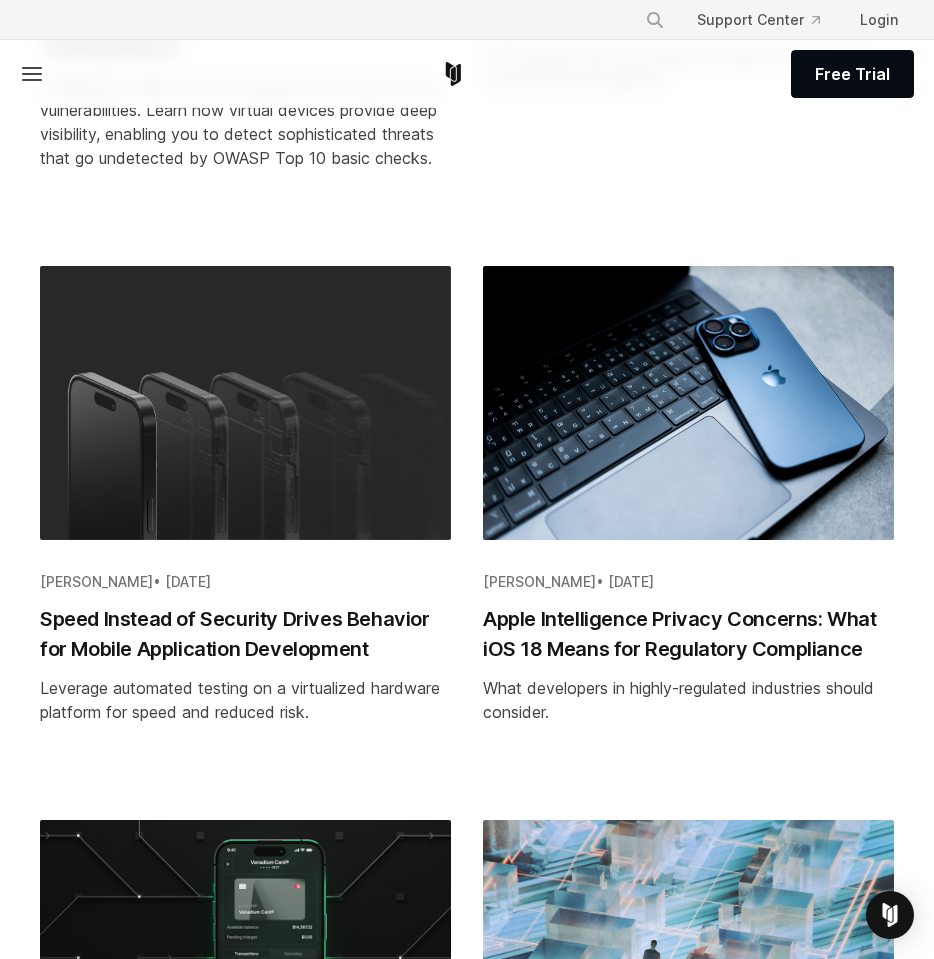 scroll, scrollTop: 2724, scrollLeft: 0, axis: vertical 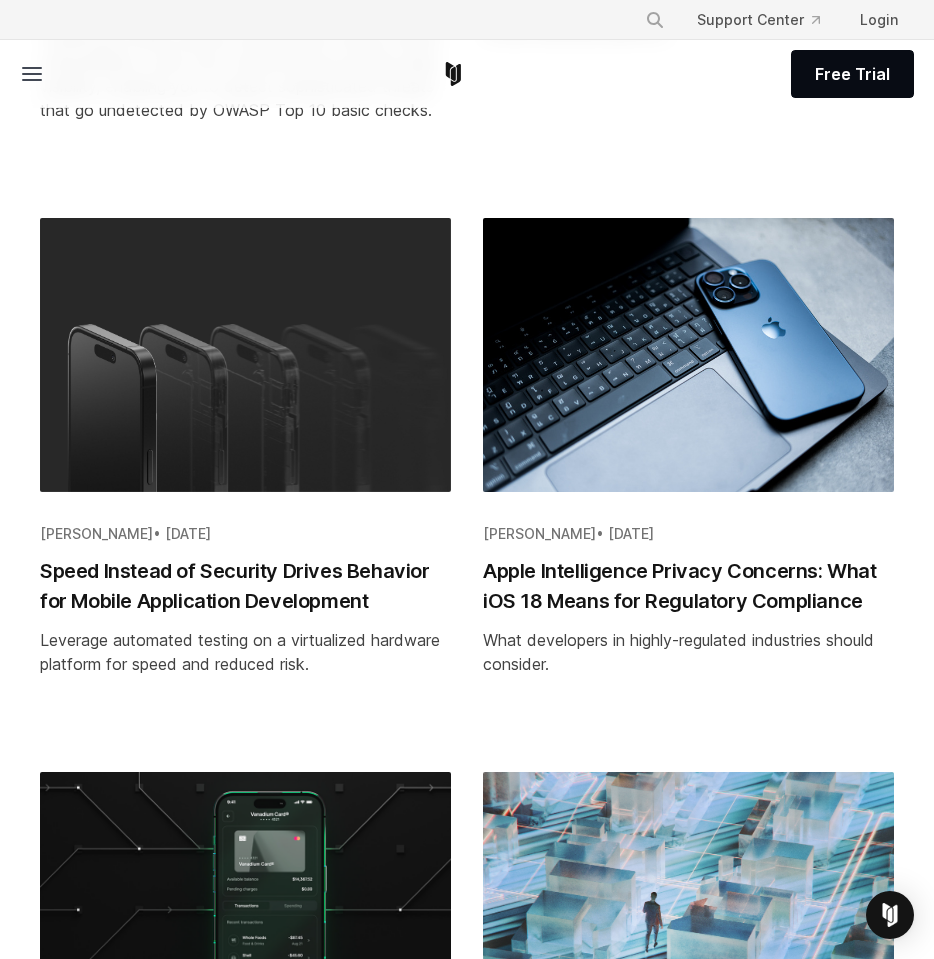 click on "Apple Intelligence Privacy Concerns: What iOS 18 Means for Regulatory Compliance" at bounding box center [688, 586] 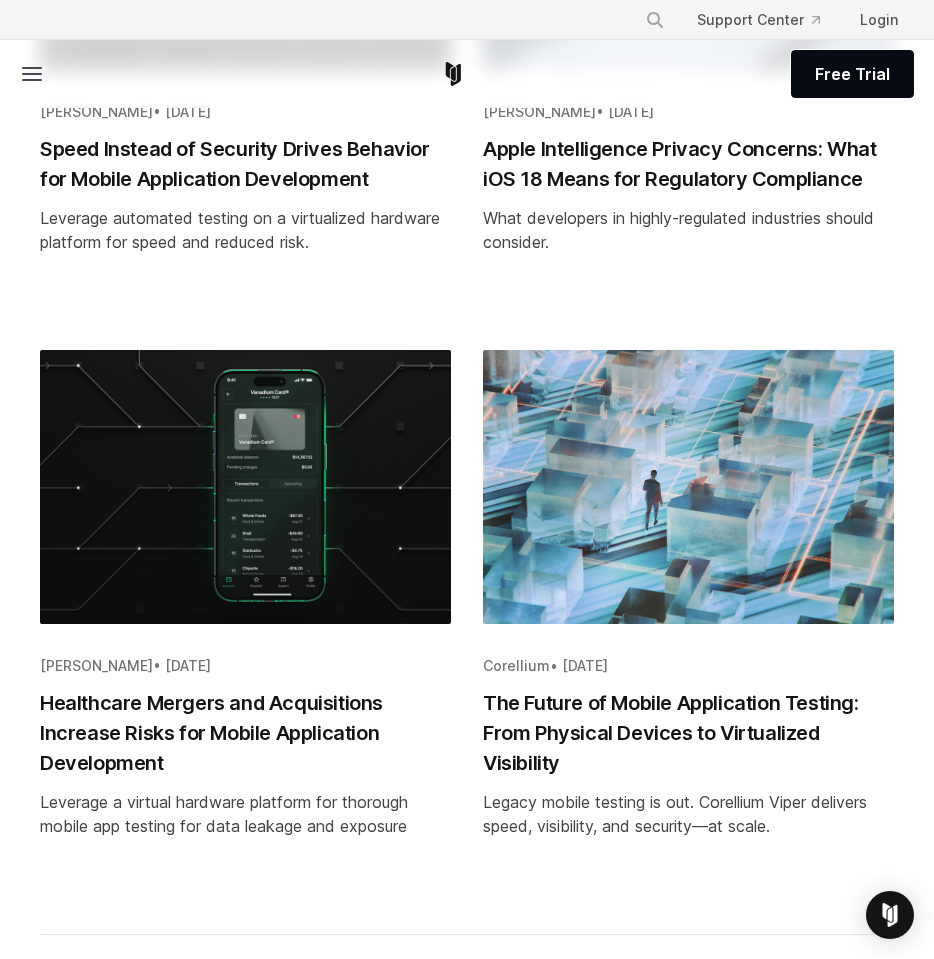 scroll, scrollTop: 3159, scrollLeft: 0, axis: vertical 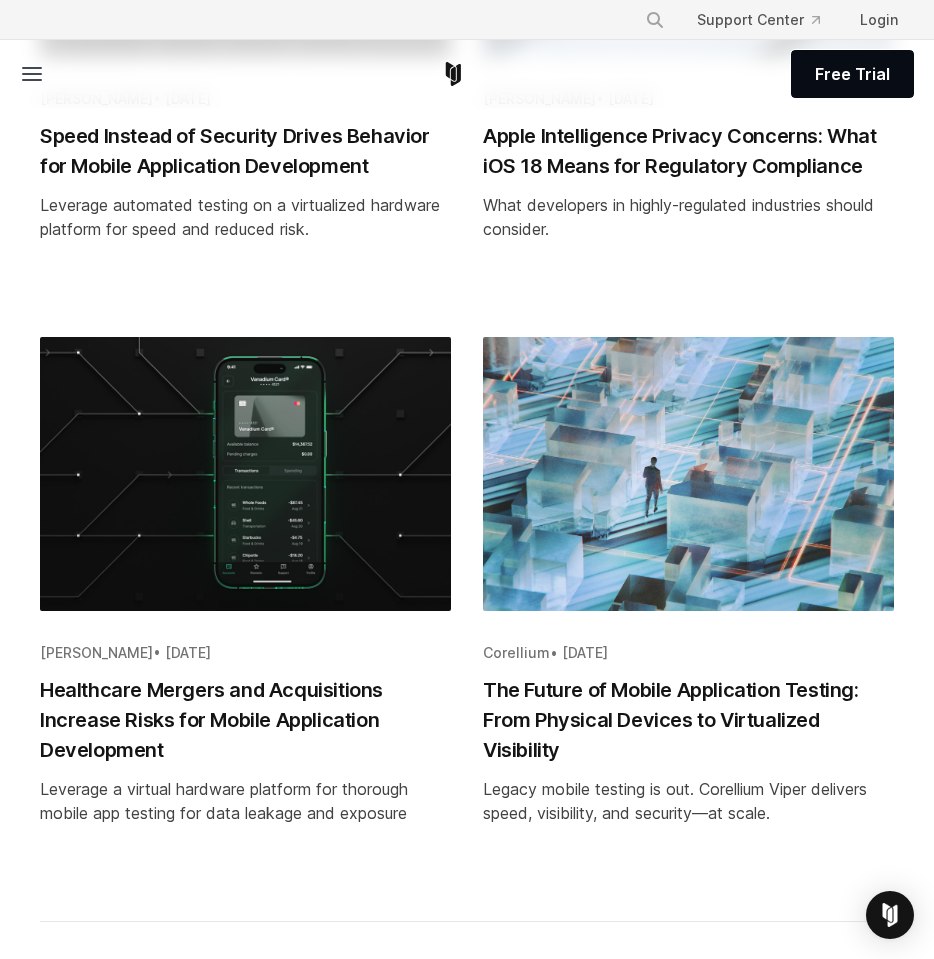 click on "The Future of Mobile Application Testing: From Physical Devices to Virtualized Visibility" at bounding box center [688, 720] 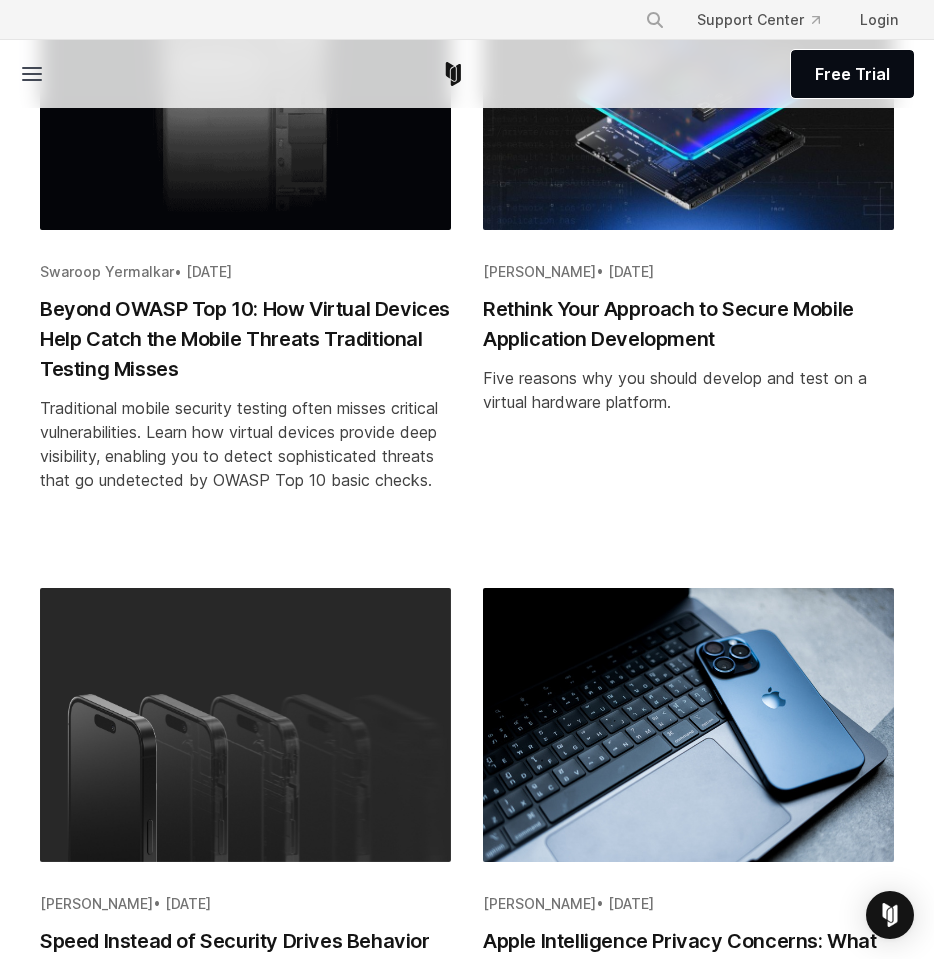 scroll, scrollTop: 2790, scrollLeft: 0, axis: vertical 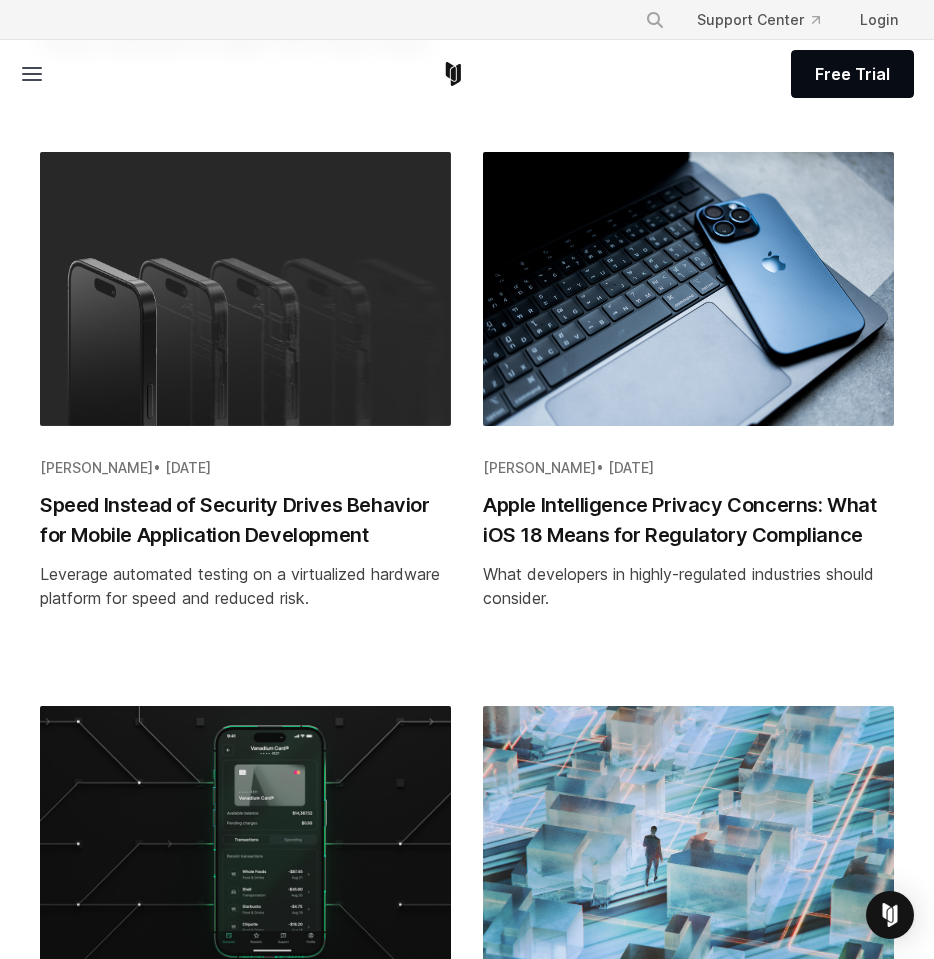 click on "Speed Instead of Security Drives Behavior for Mobile Application Development" at bounding box center (245, 520) 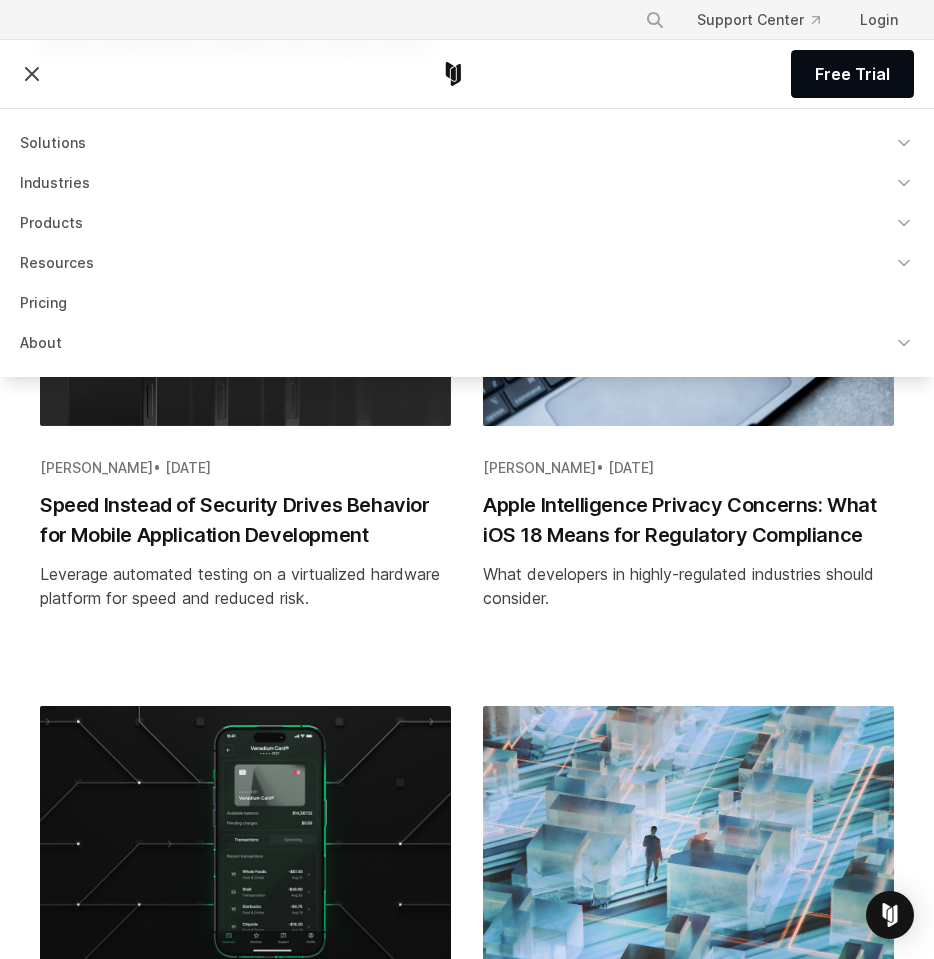 click on "Solutions" at bounding box center [467, 143] 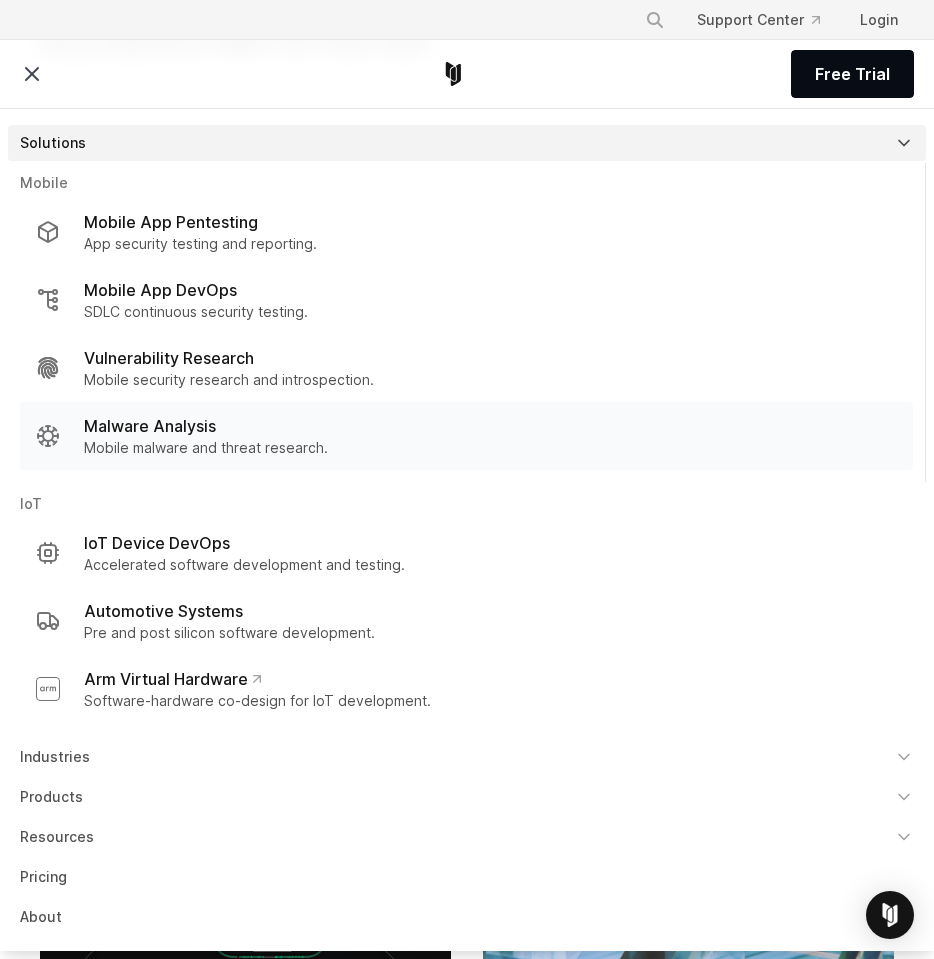 click on "Malware Analysis" at bounding box center [150, 426] 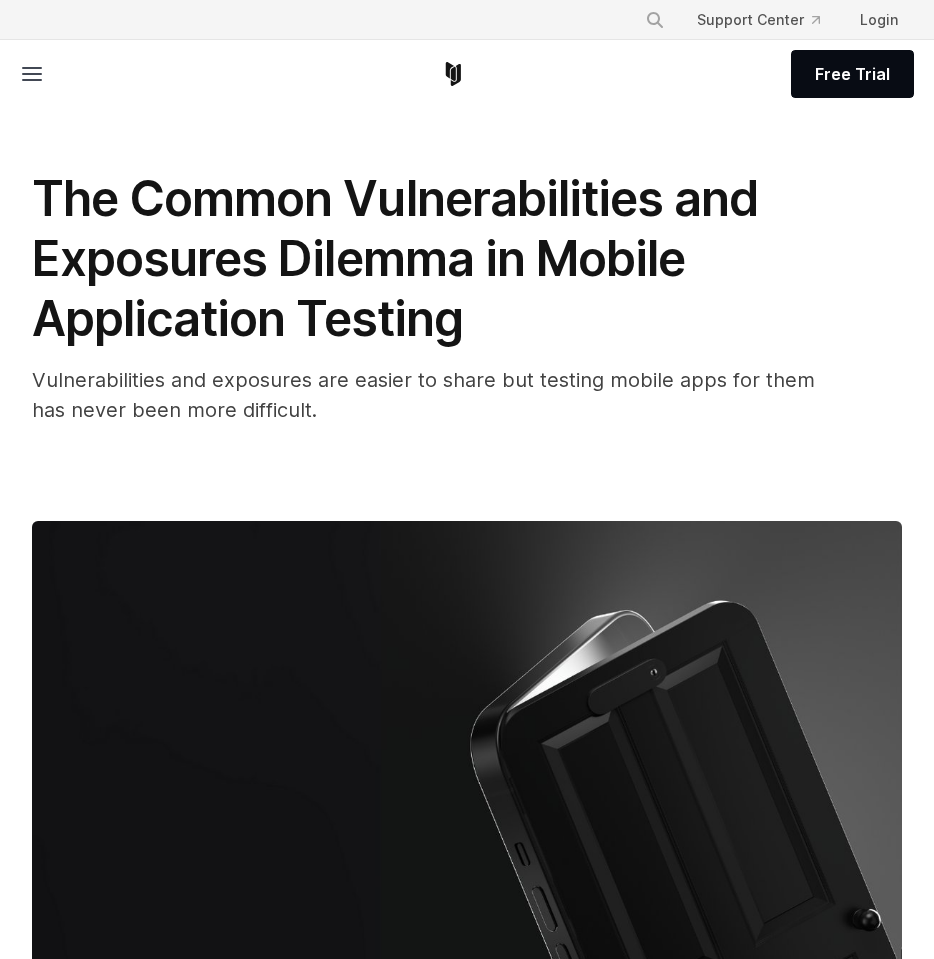 scroll, scrollTop: 0, scrollLeft: 0, axis: both 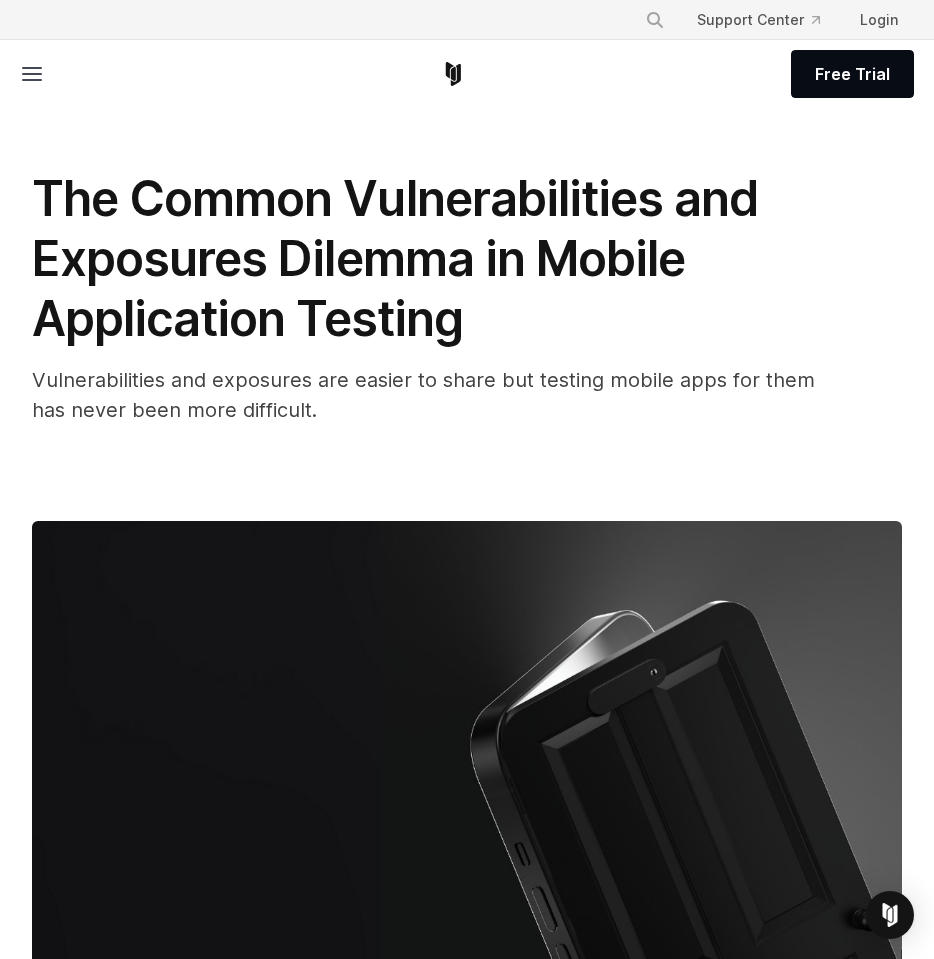 click on "The Common Vulnerabilities and Exposures Dilemma in Mobile Application Testing
Vulnerabilities and exposures are easier to share but testing mobile apps for them has never been more difficult." at bounding box center [467, 692] 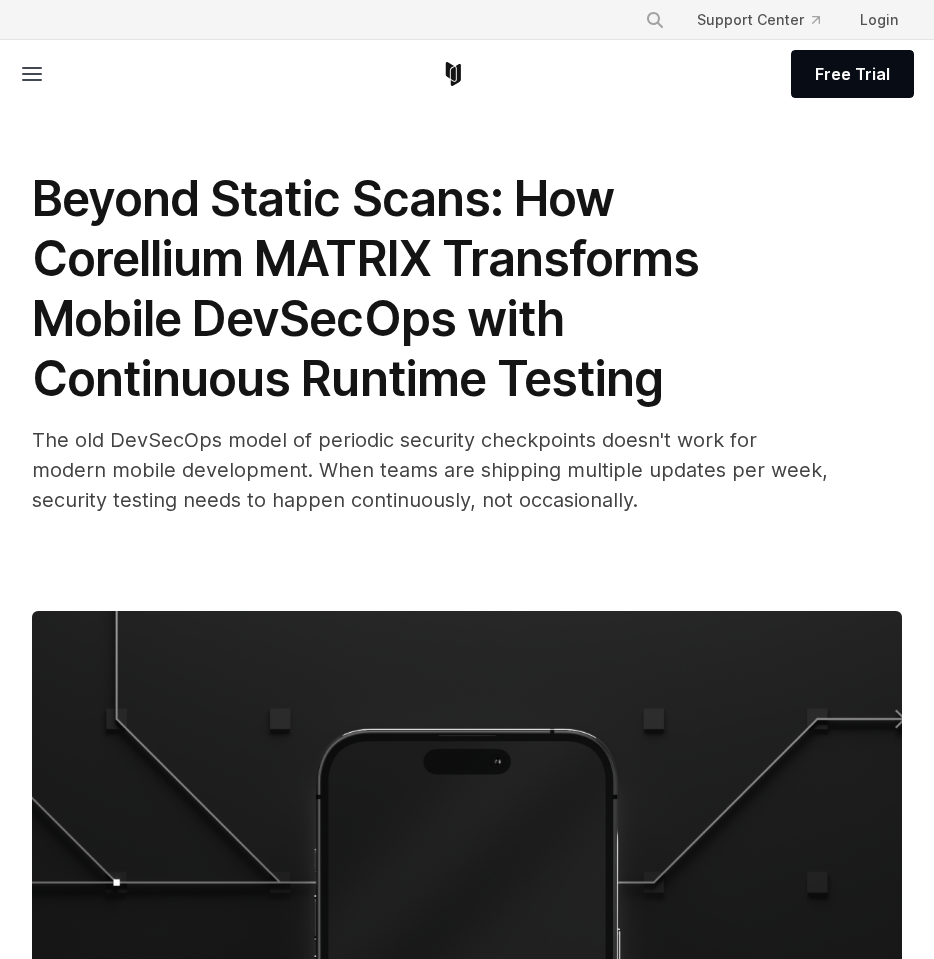 scroll, scrollTop: 0, scrollLeft: 0, axis: both 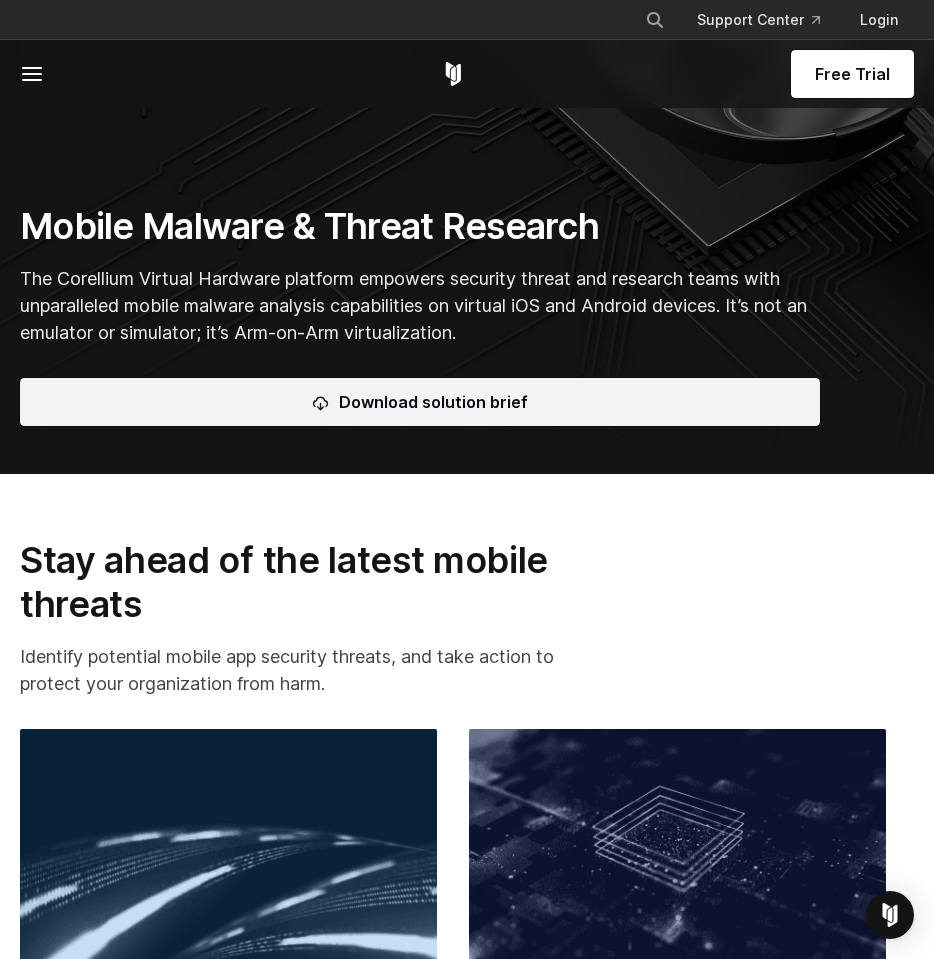 click on "Download solution brief" at bounding box center [420, 402] 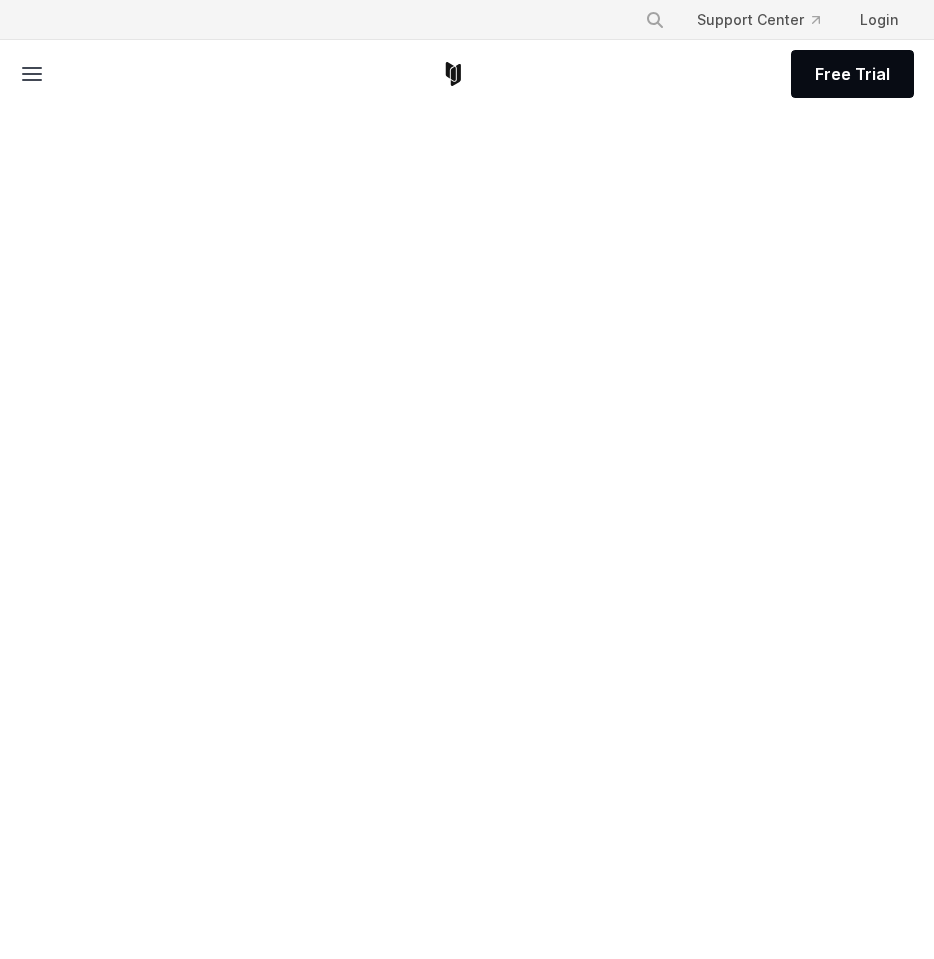 scroll, scrollTop: 0, scrollLeft: 0, axis: both 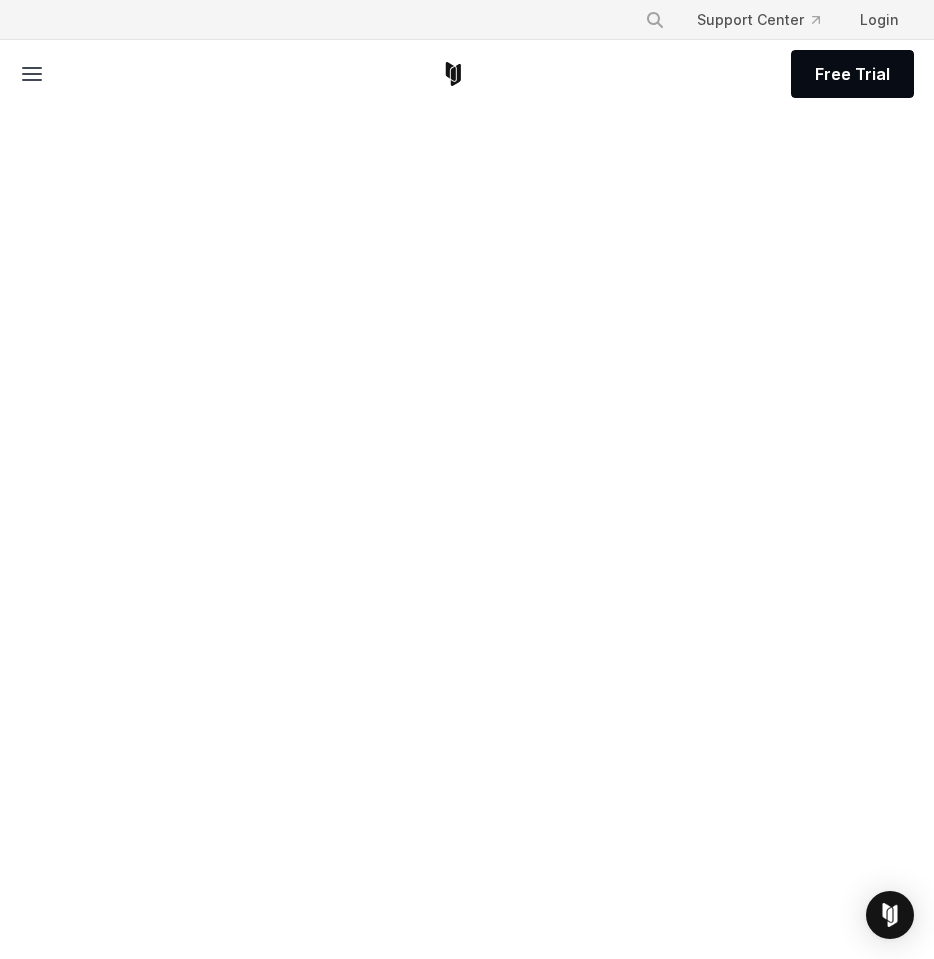 click 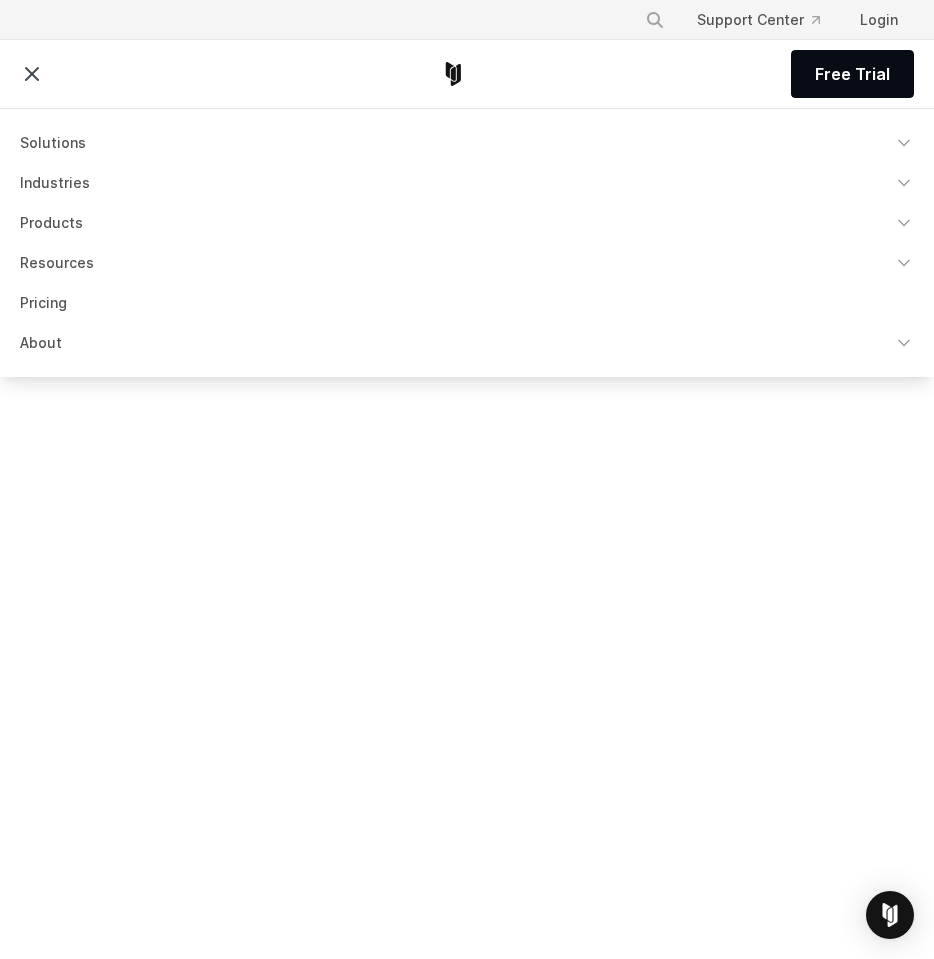 click on "Solutions" at bounding box center [467, 143] 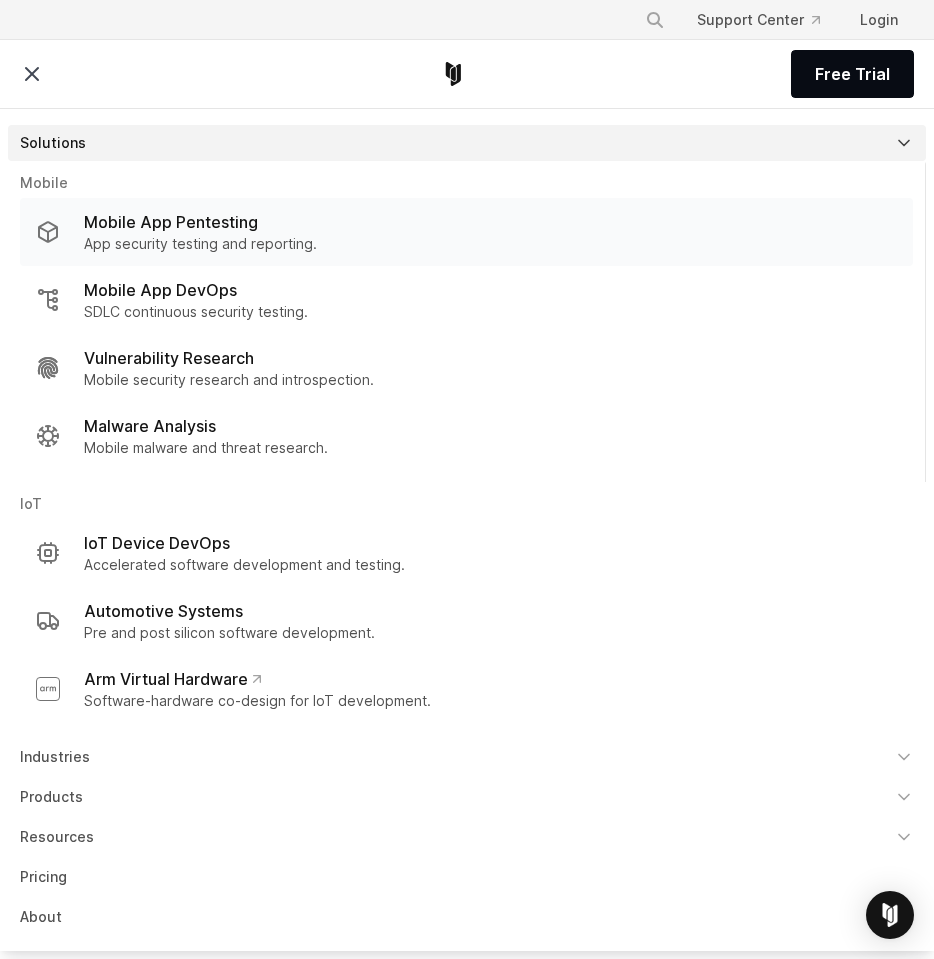 click on "Mobile App Pentesting" at bounding box center [171, 222] 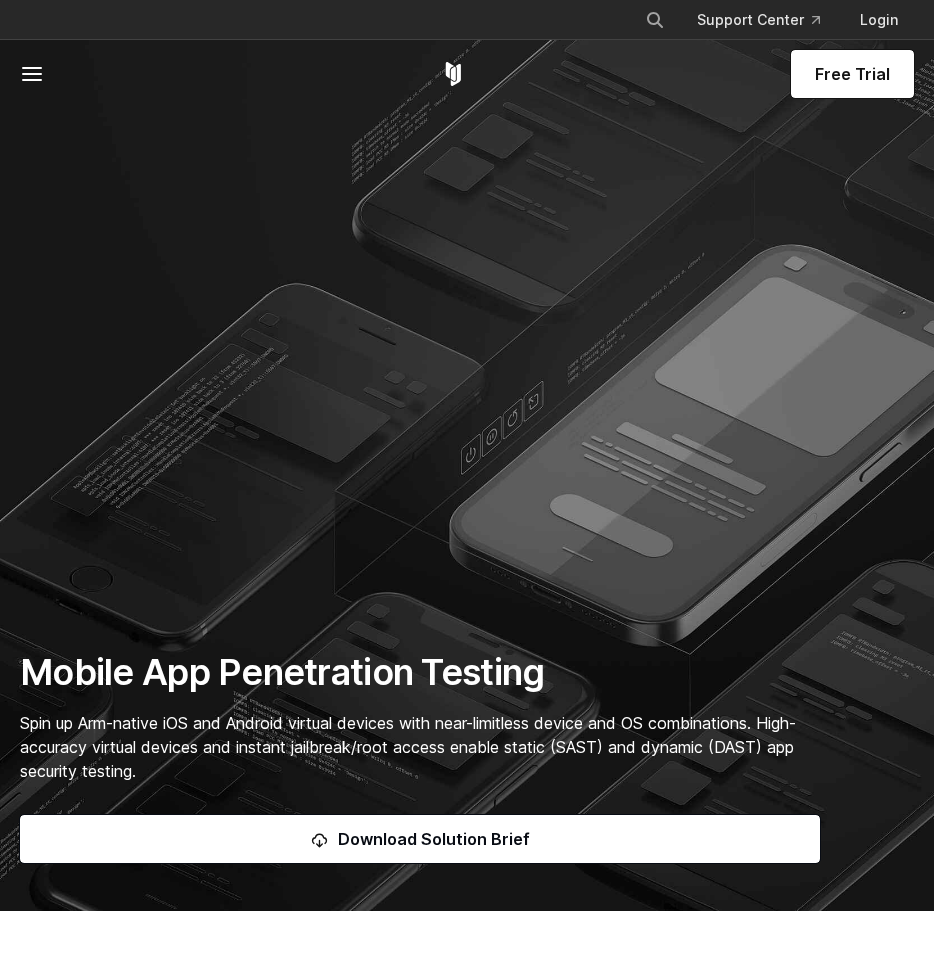 scroll, scrollTop: 0, scrollLeft: 0, axis: both 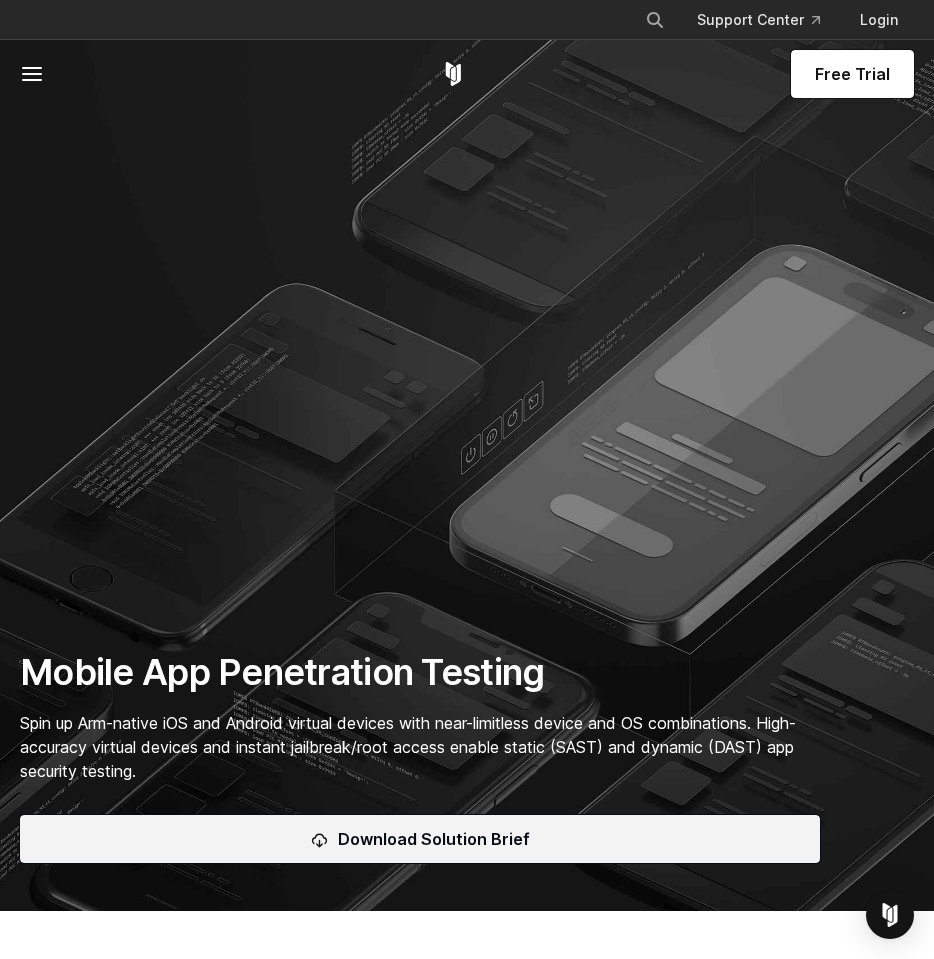 click on "Download Solution Brief" at bounding box center [434, 839] 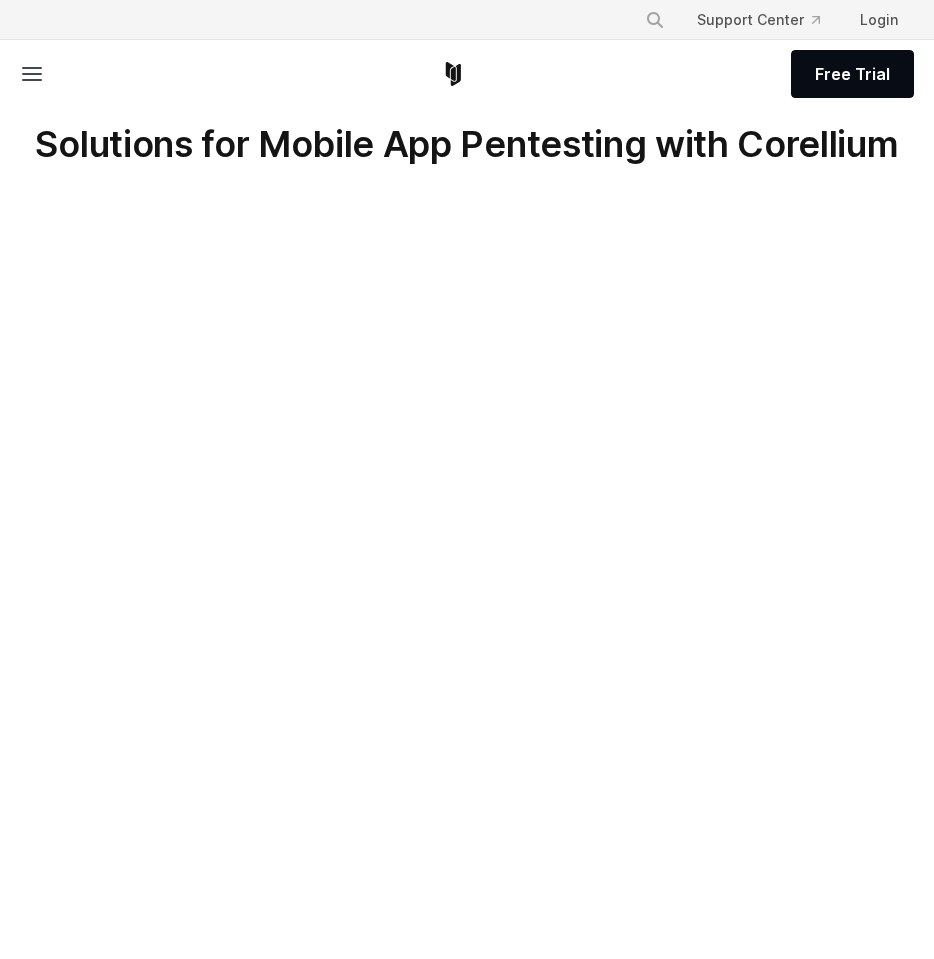 scroll, scrollTop: 0, scrollLeft: 0, axis: both 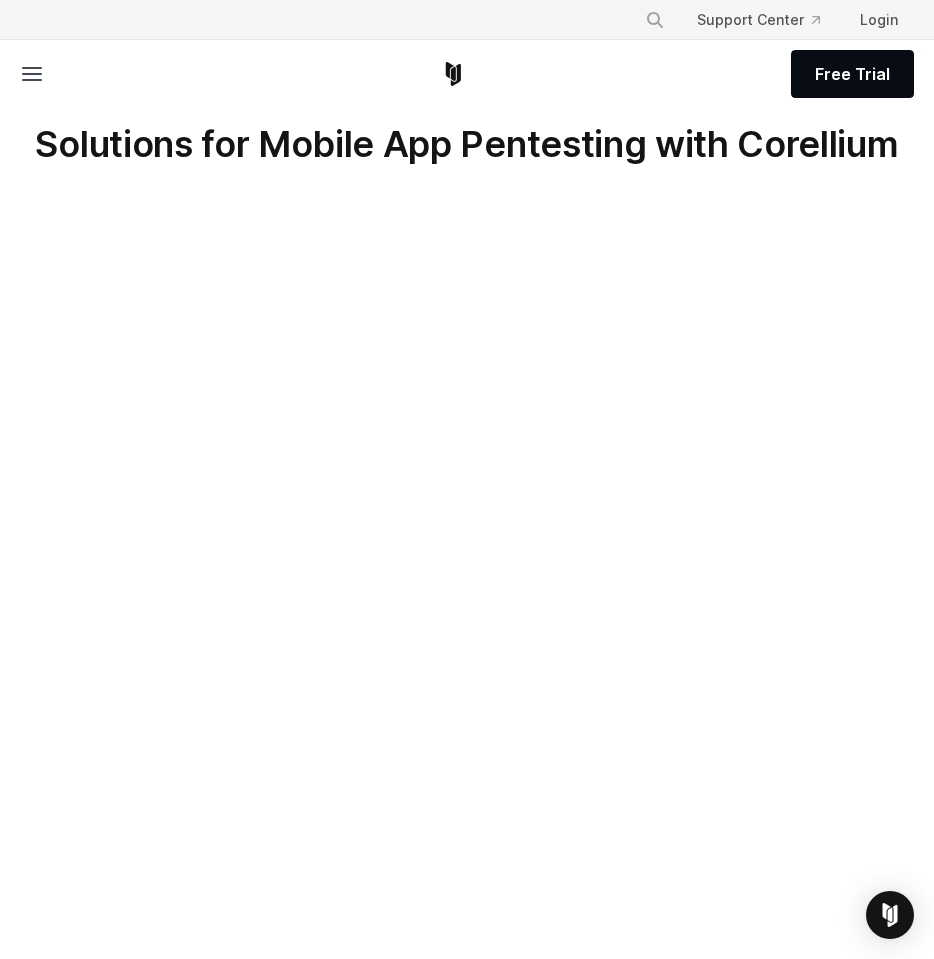 click 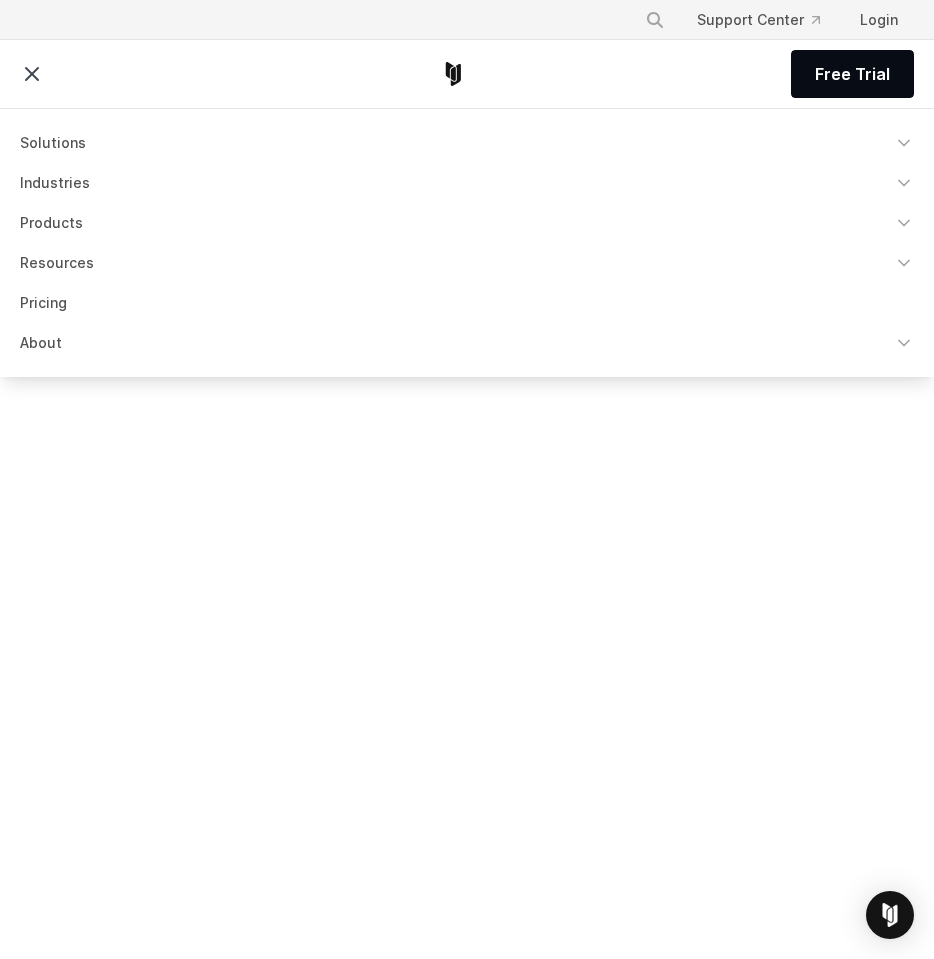 click on "Solutions" at bounding box center [467, 143] 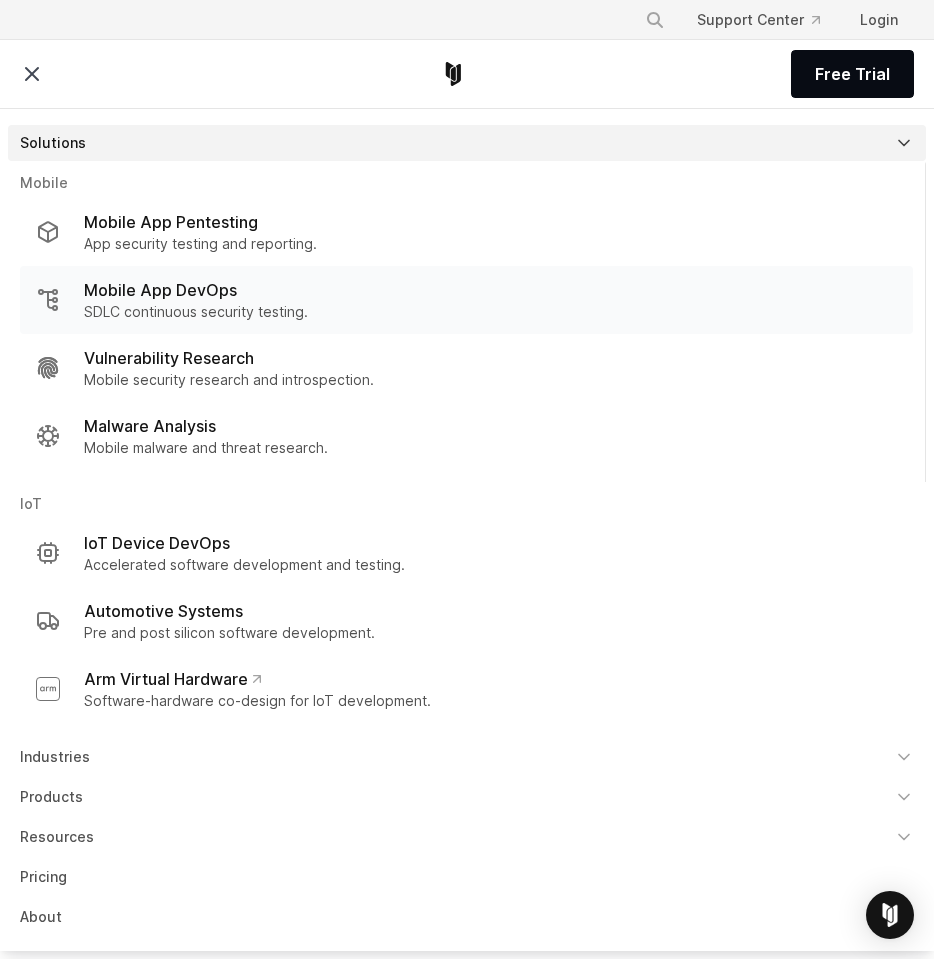 click on "SDLC continuous security testing." at bounding box center (196, 312) 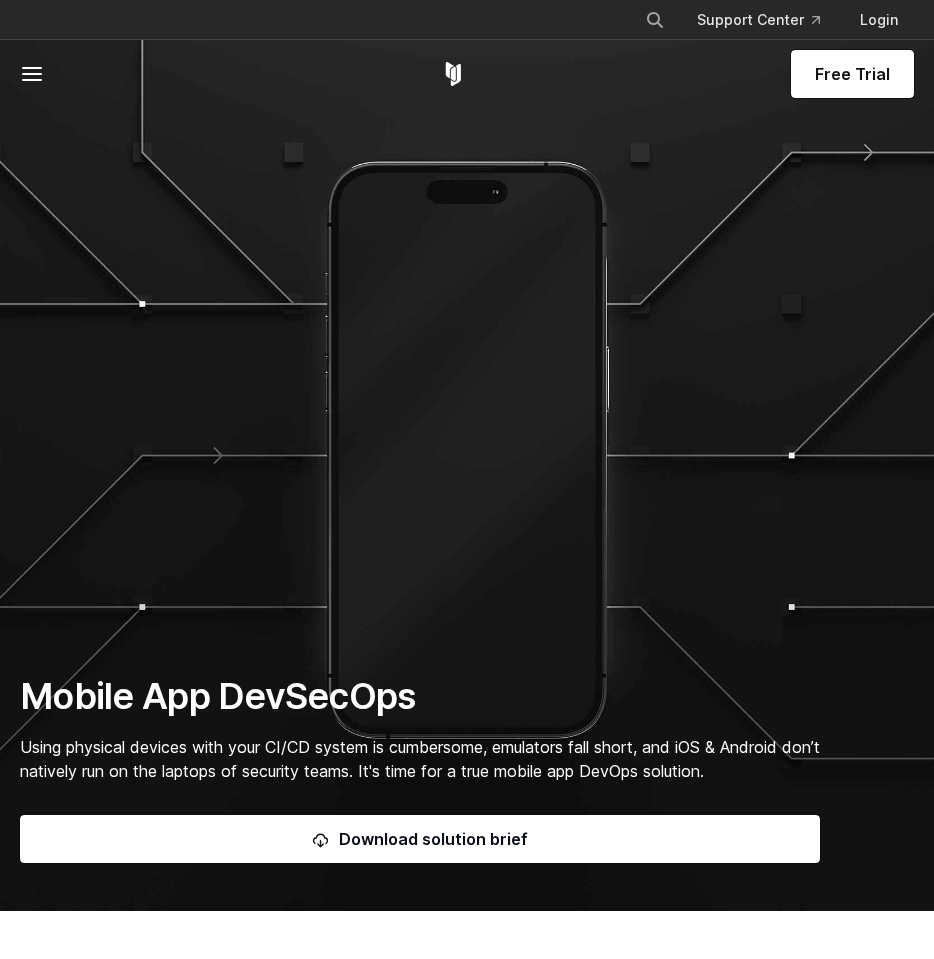 scroll, scrollTop: 0, scrollLeft: 0, axis: both 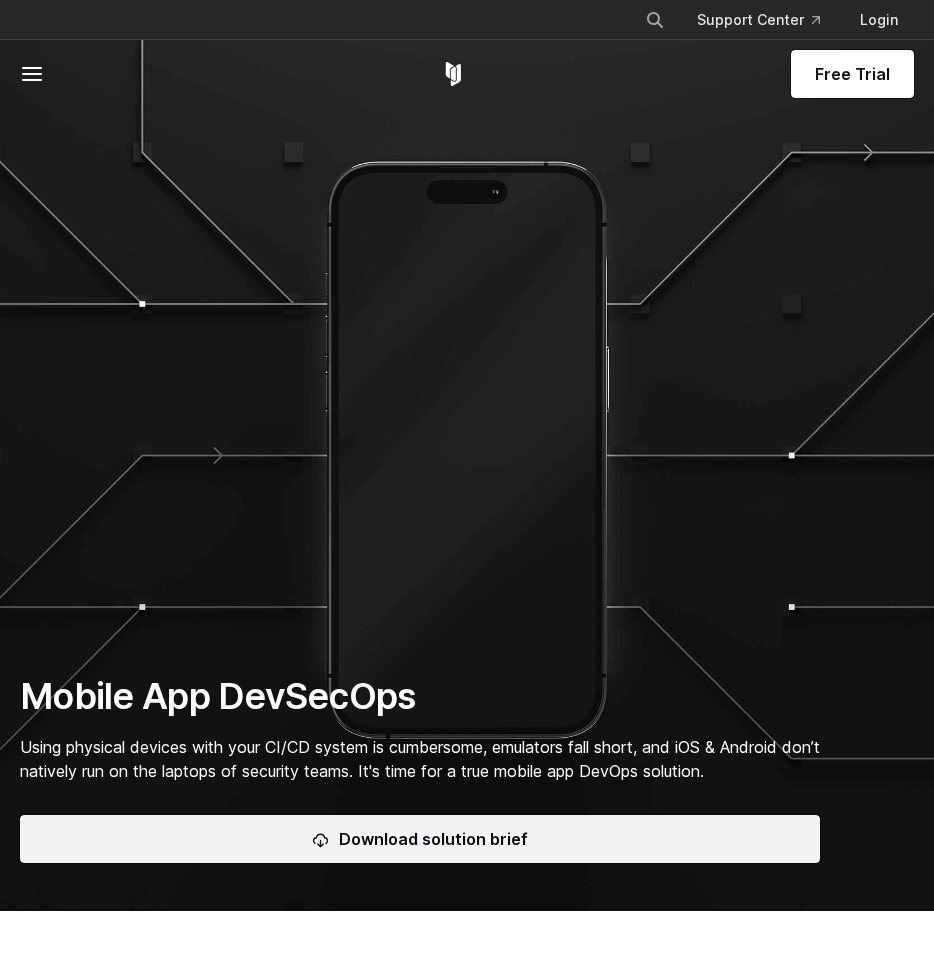 click on "Download solution brief" at bounding box center [420, 839] 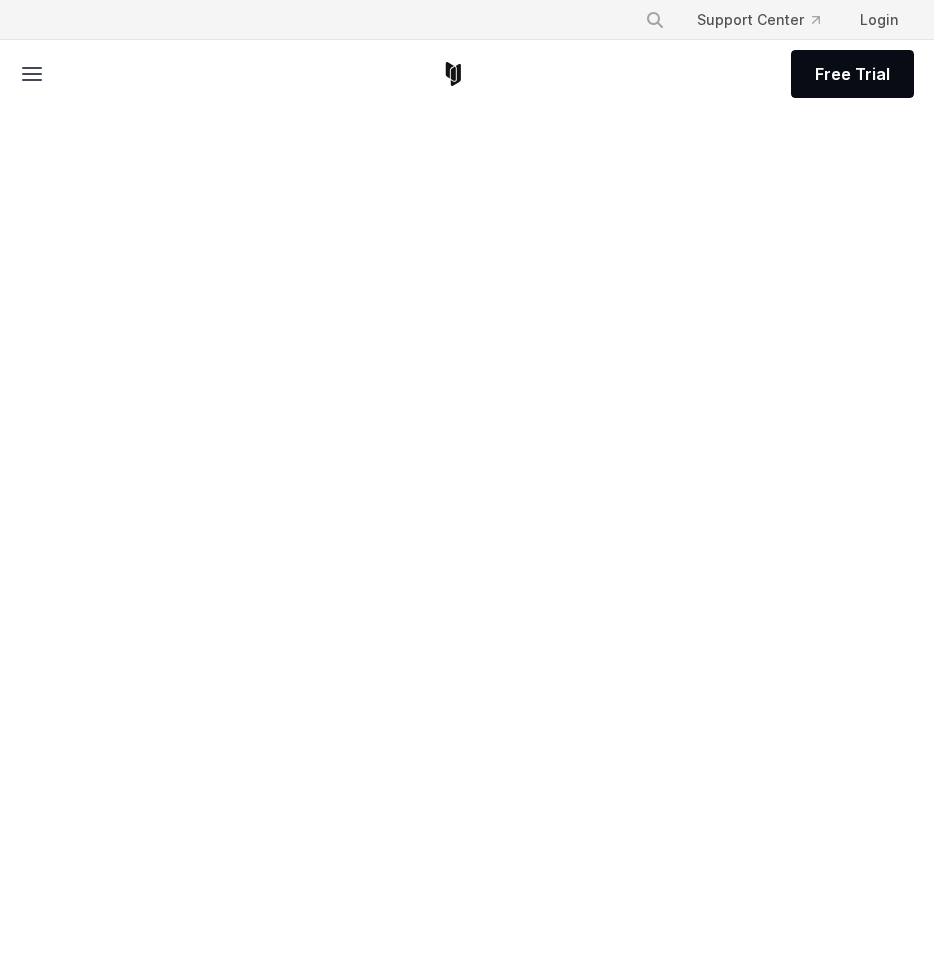 scroll, scrollTop: 0, scrollLeft: 0, axis: both 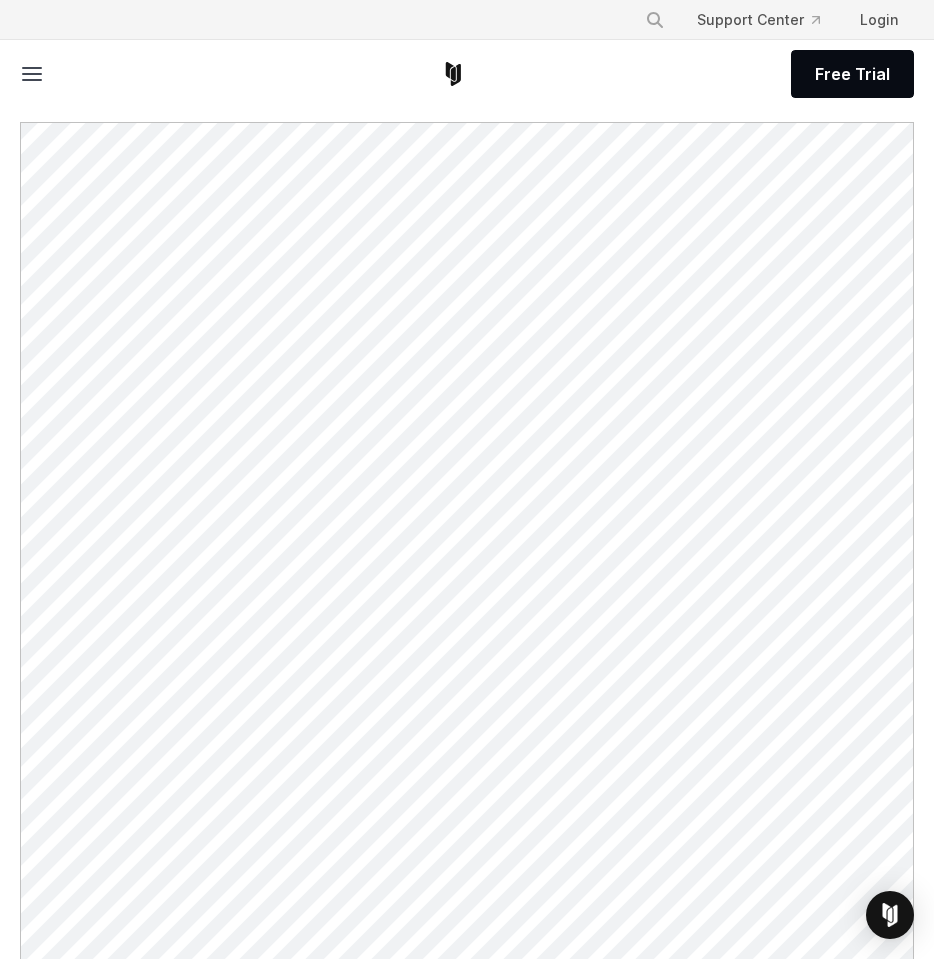 drag, startPoint x: 6, startPoint y: 93, endPoint x: 19, endPoint y: 81, distance: 17.691807 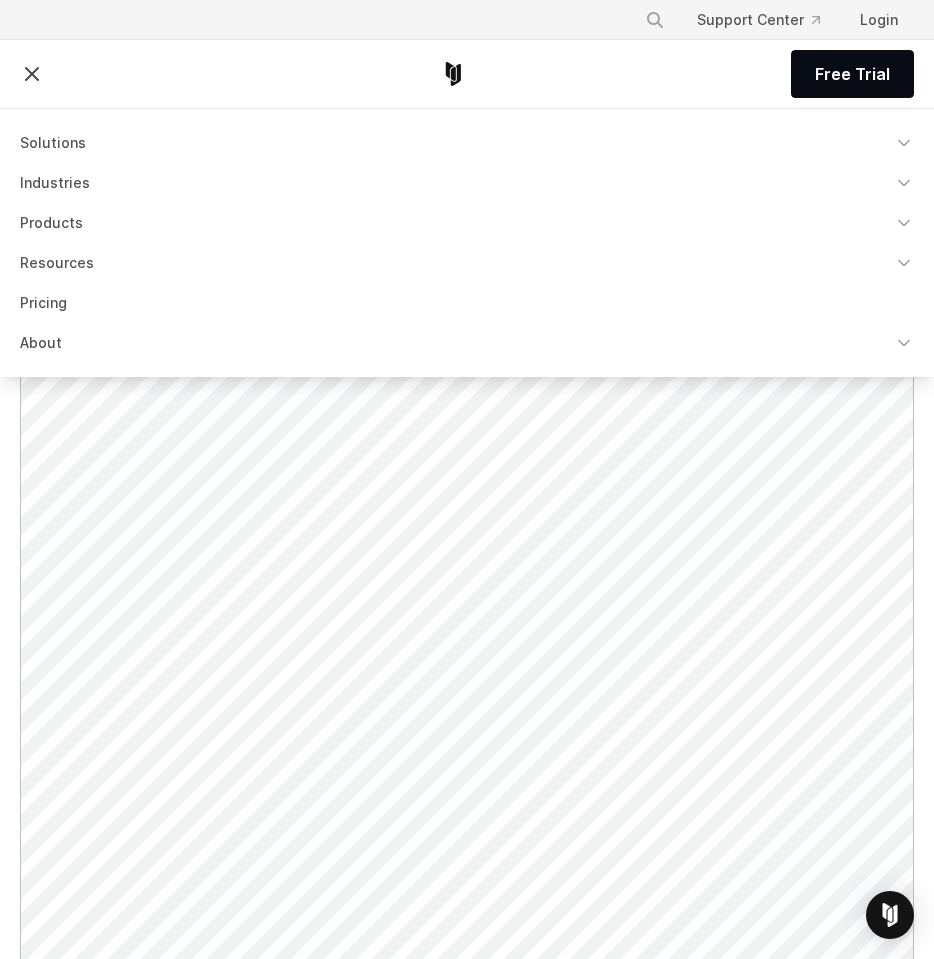 click on "Solutions" at bounding box center (467, 143) 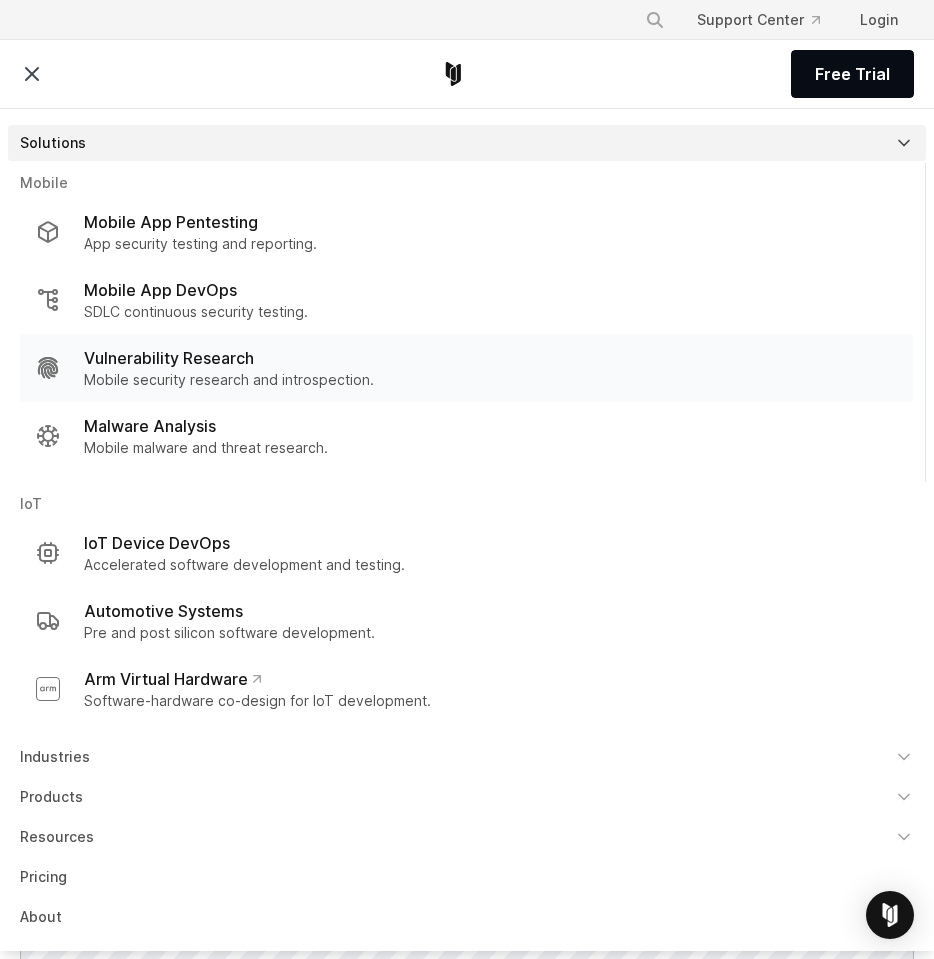 click on "Vulnerability Research" at bounding box center [169, 358] 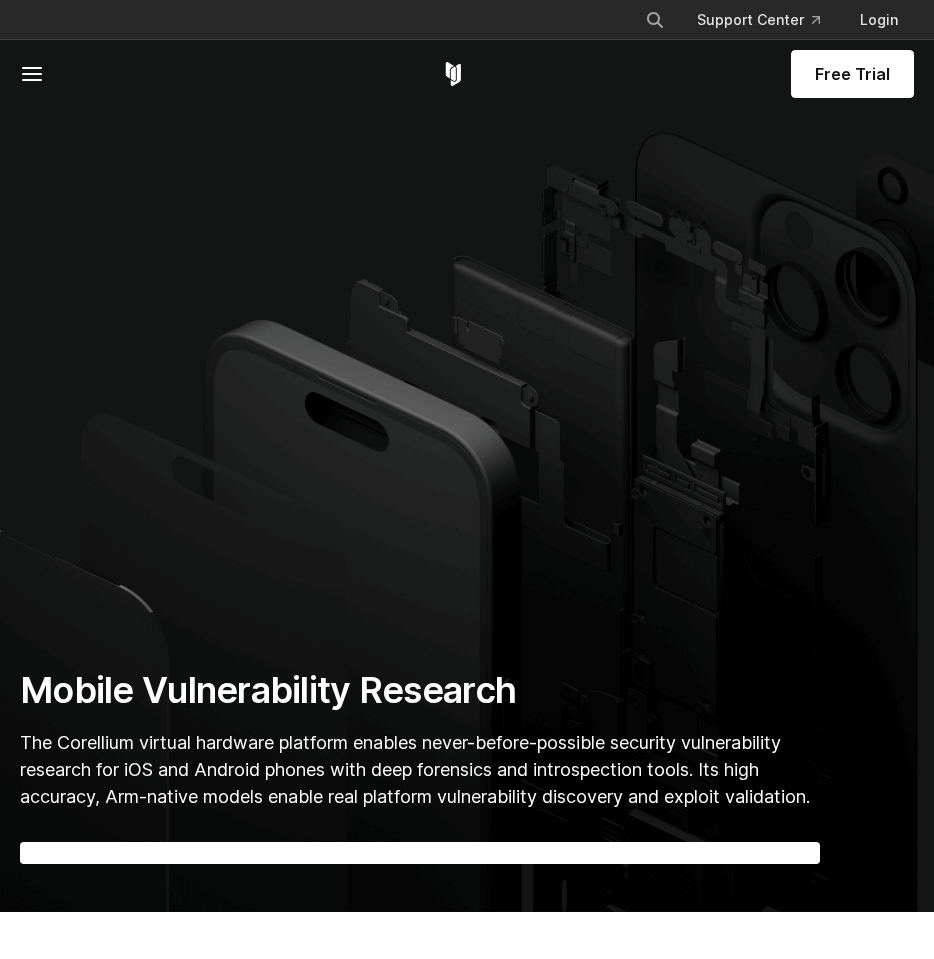 scroll, scrollTop: 0, scrollLeft: 0, axis: both 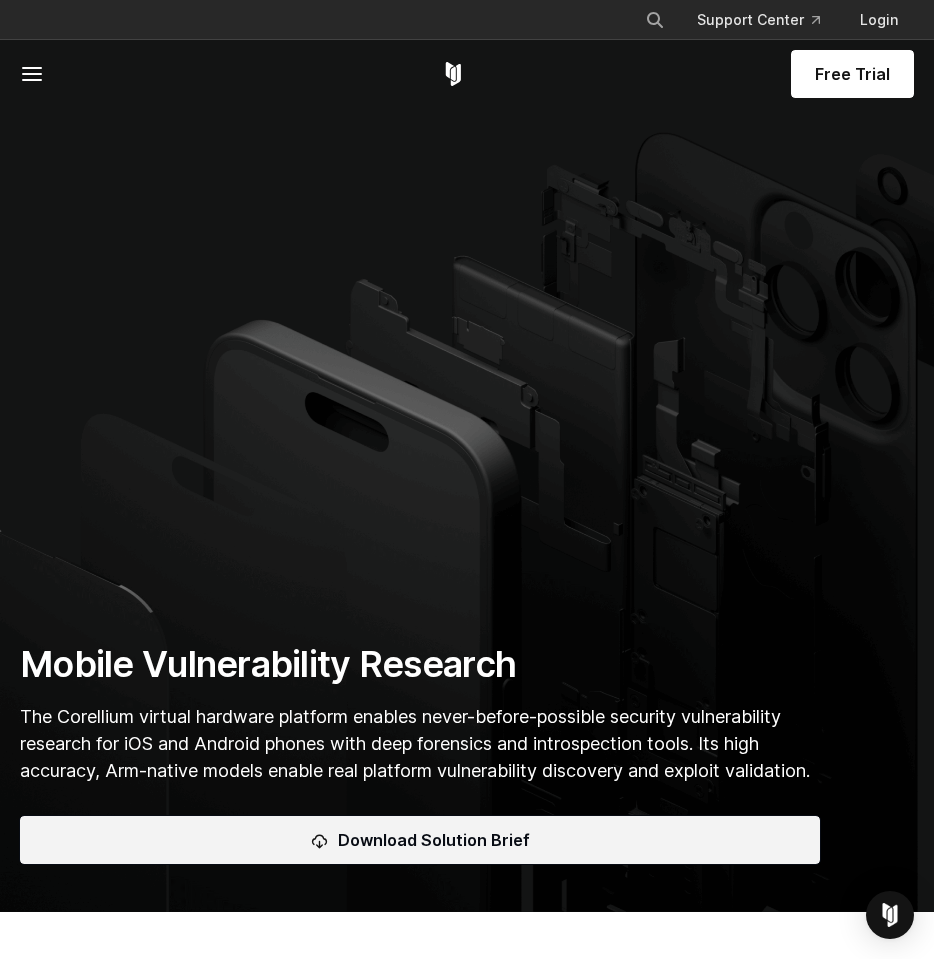 click on "Download Solution Brief" at bounding box center [434, 840] 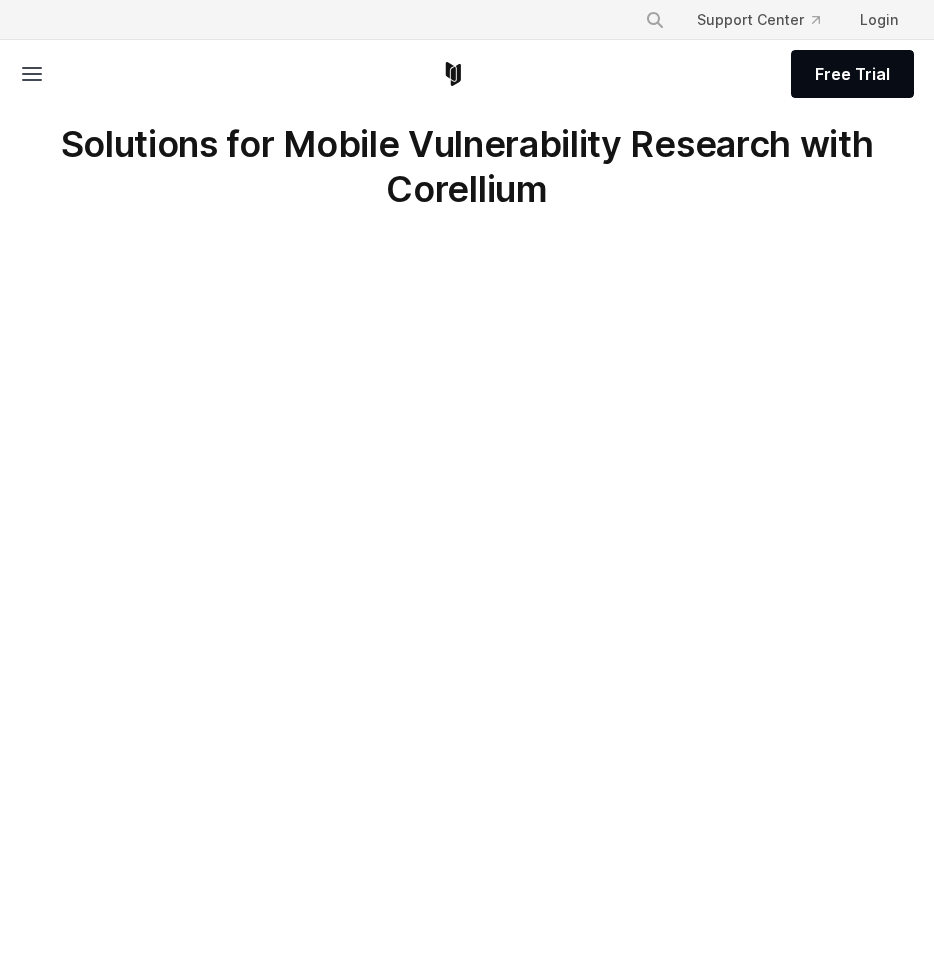 scroll, scrollTop: 0, scrollLeft: 0, axis: both 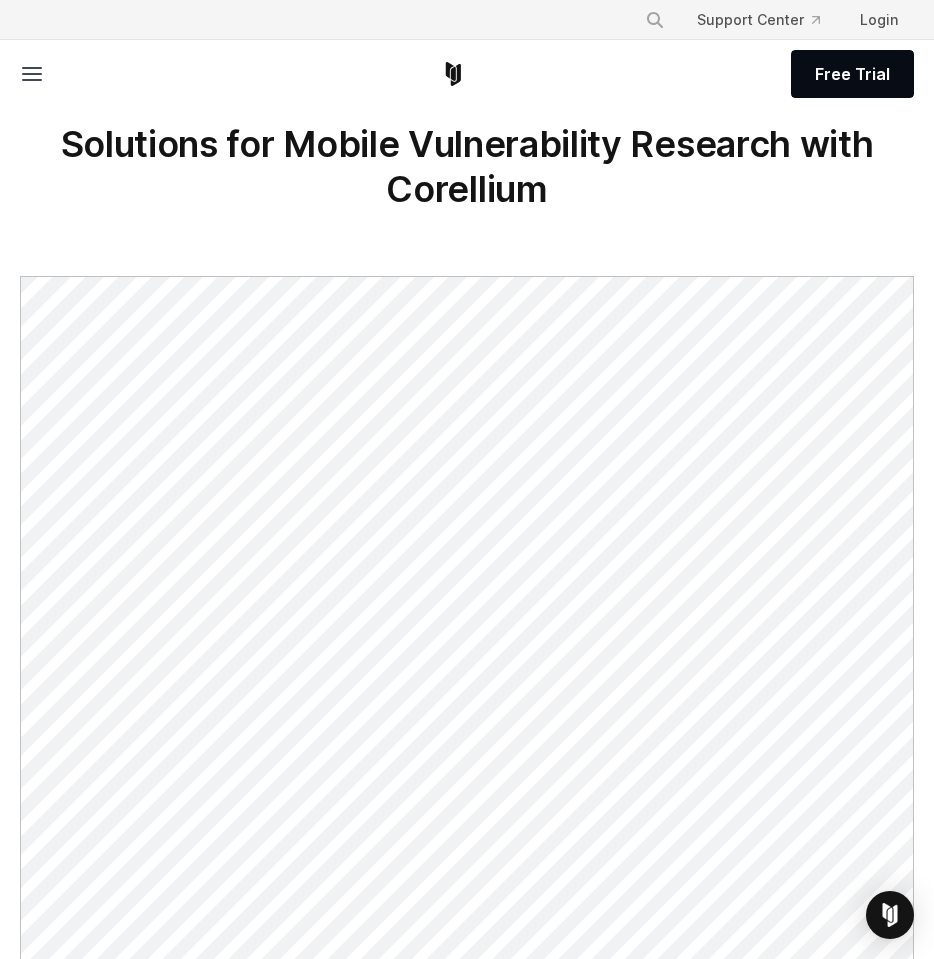 click 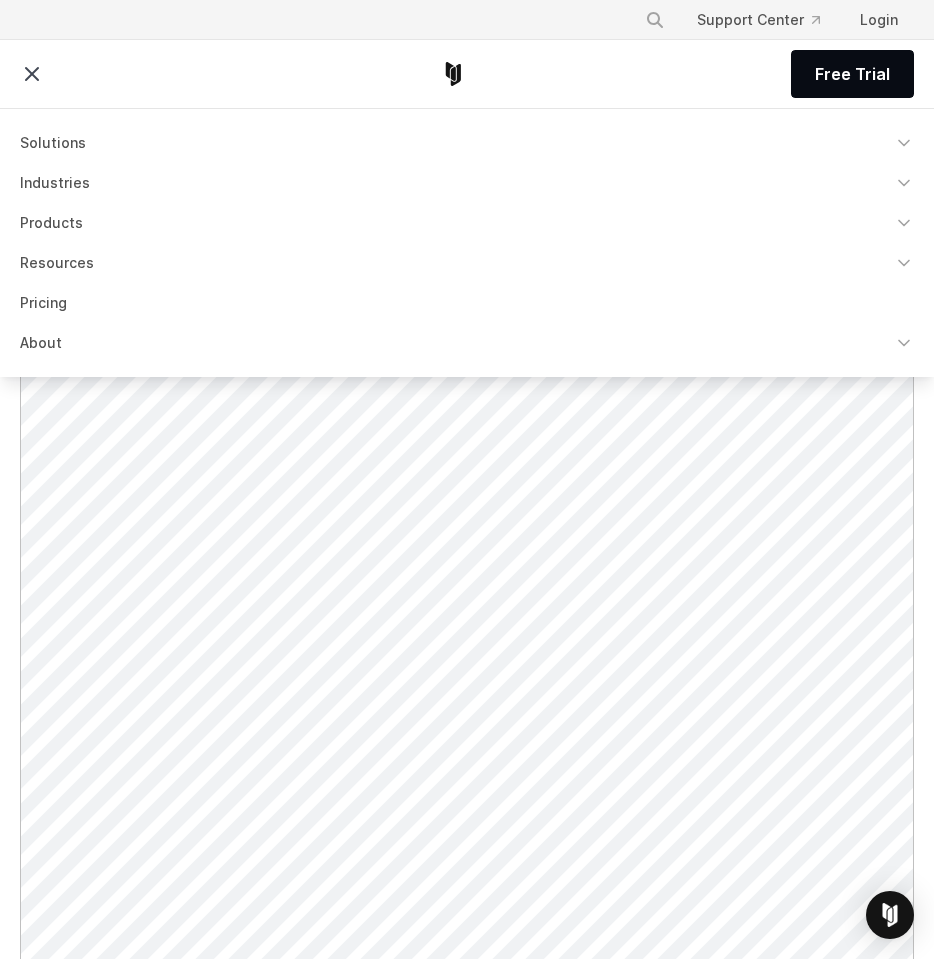 click on "Solutions" at bounding box center (467, 143) 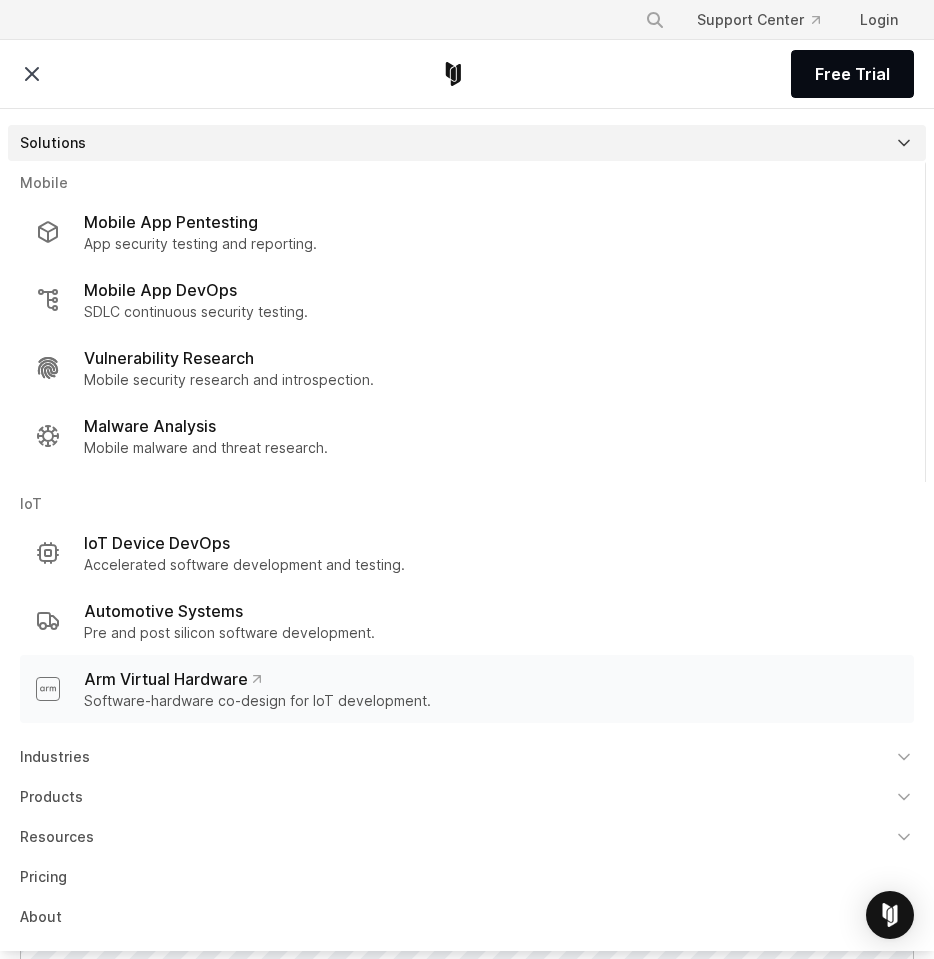 scroll, scrollTop: 266, scrollLeft: 0, axis: vertical 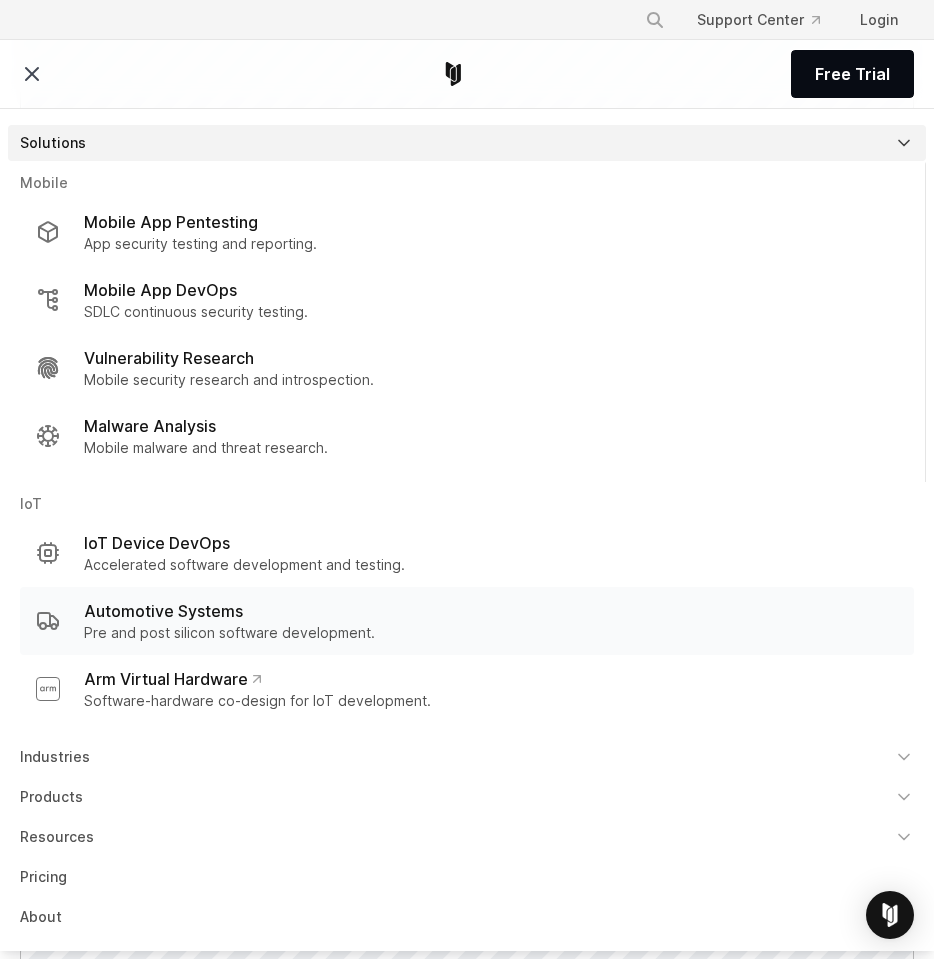 click on "Automotive Systems" at bounding box center [163, 611] 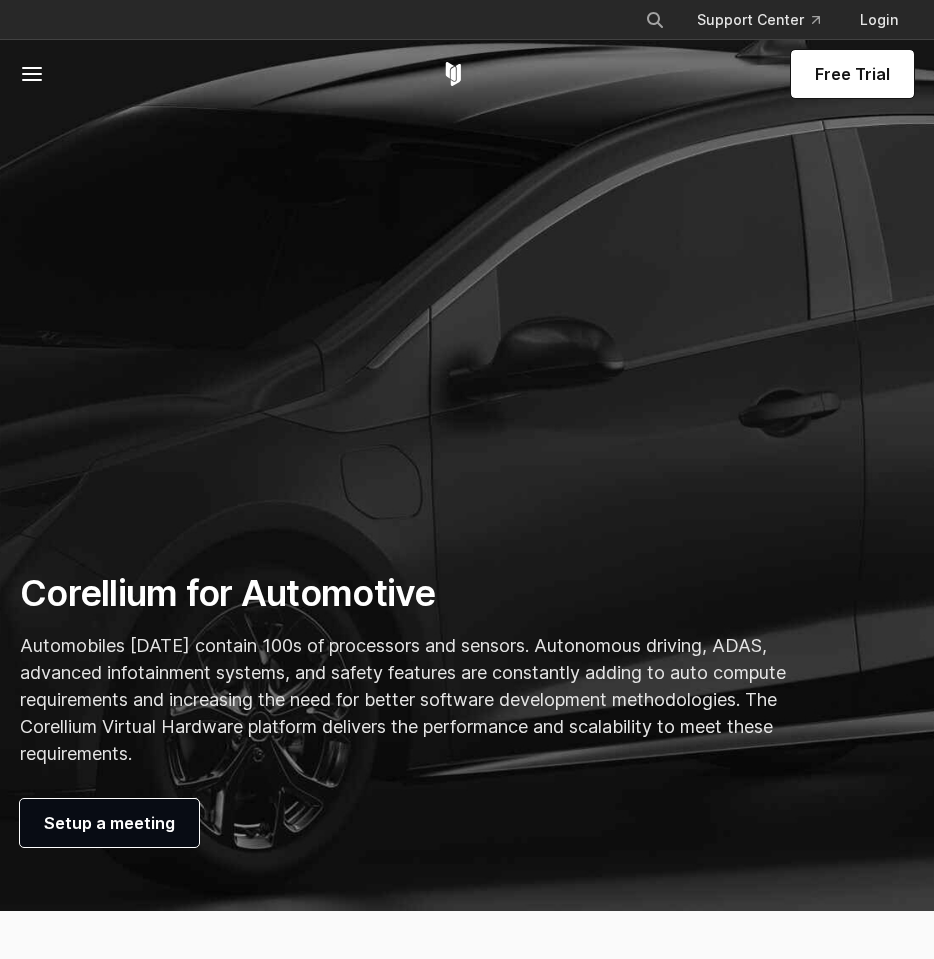scroll, scrollTop: 0, scrollLeft: 0, axis: both 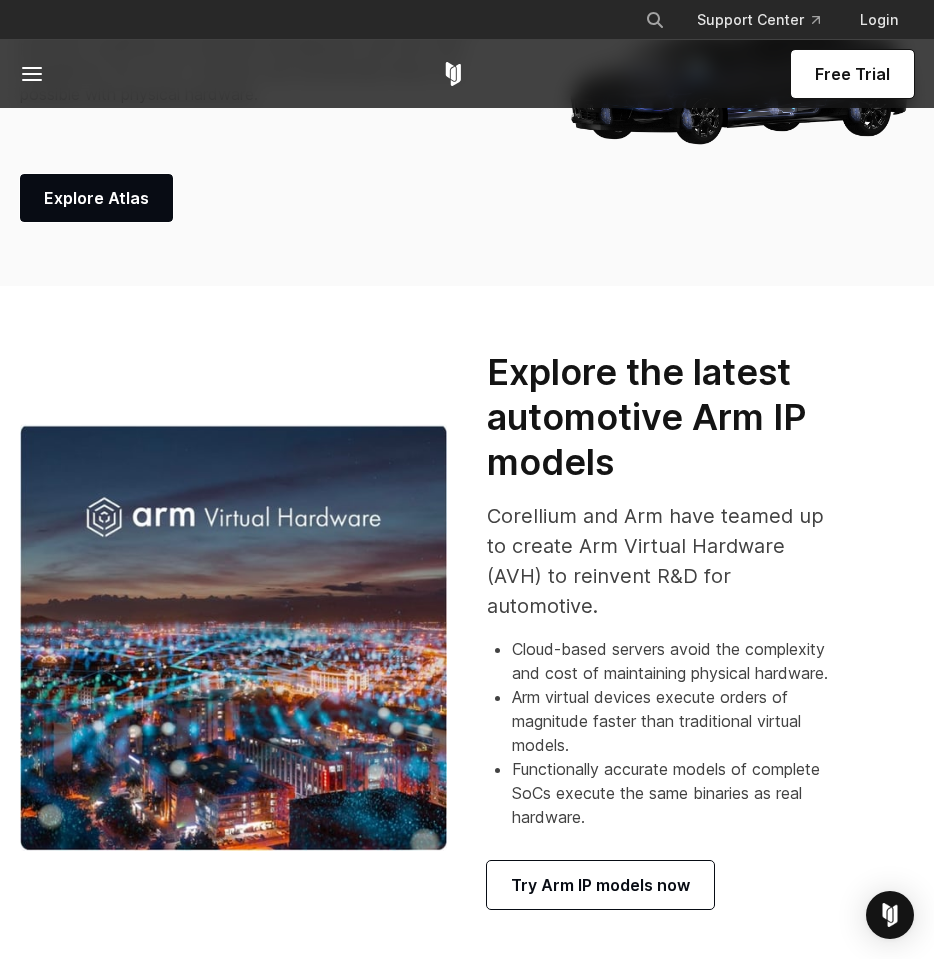 click on "Corellium and Arm have teamed up to create Arm Virtual Hardware (AVH) to reinvent R&D for automotive." at bounding box center [655, 561] 